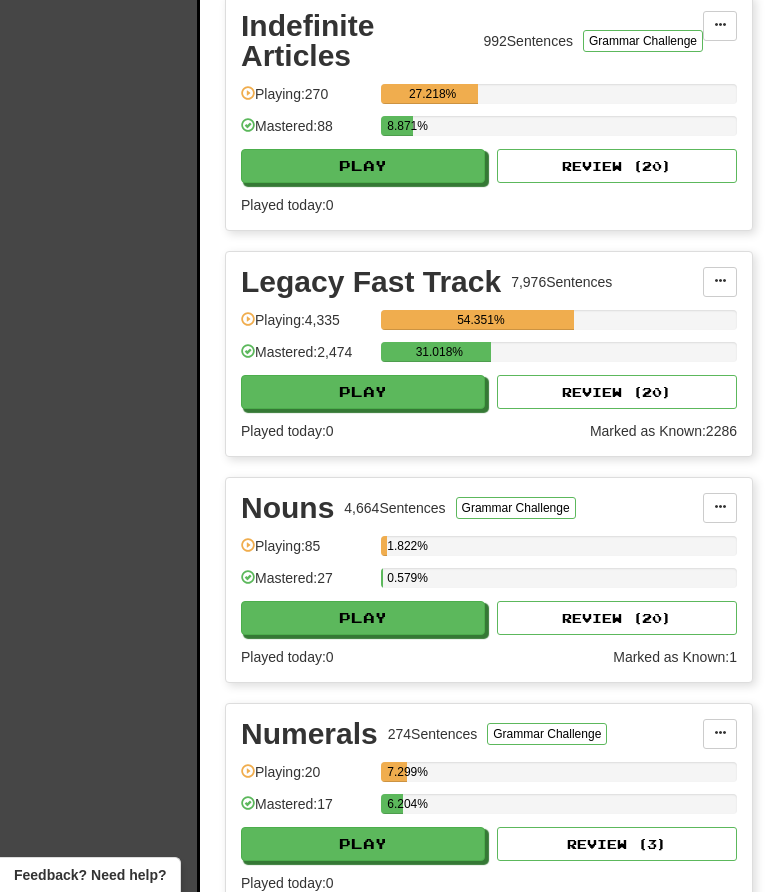 scroll, scrollTop: 4288, scrollLeft: 0, axis: vertical 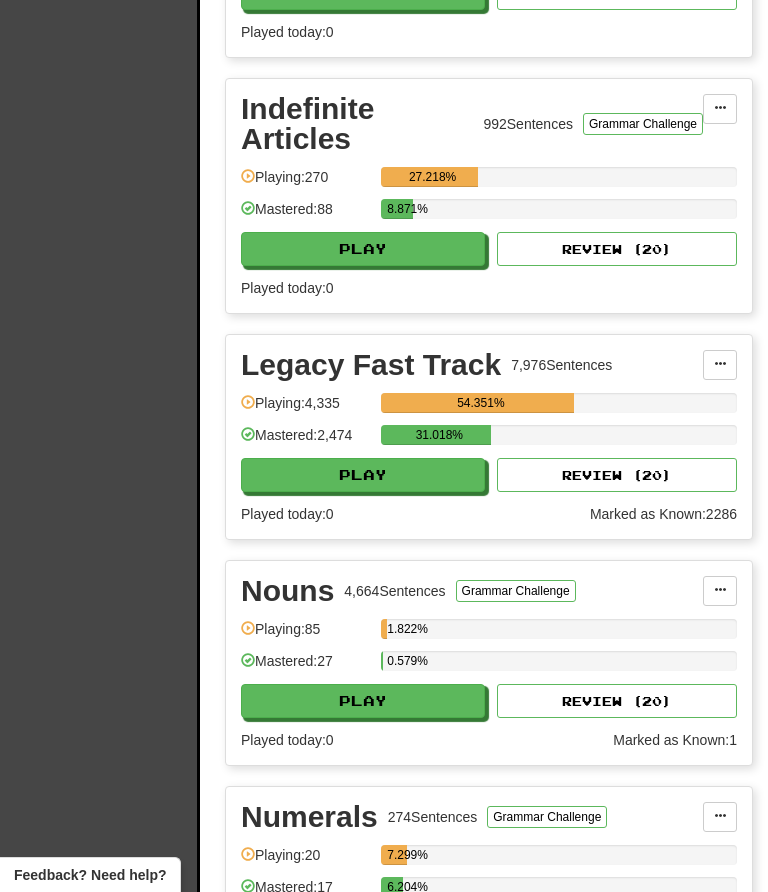 click on "Play" at bounding box center [363, 475] 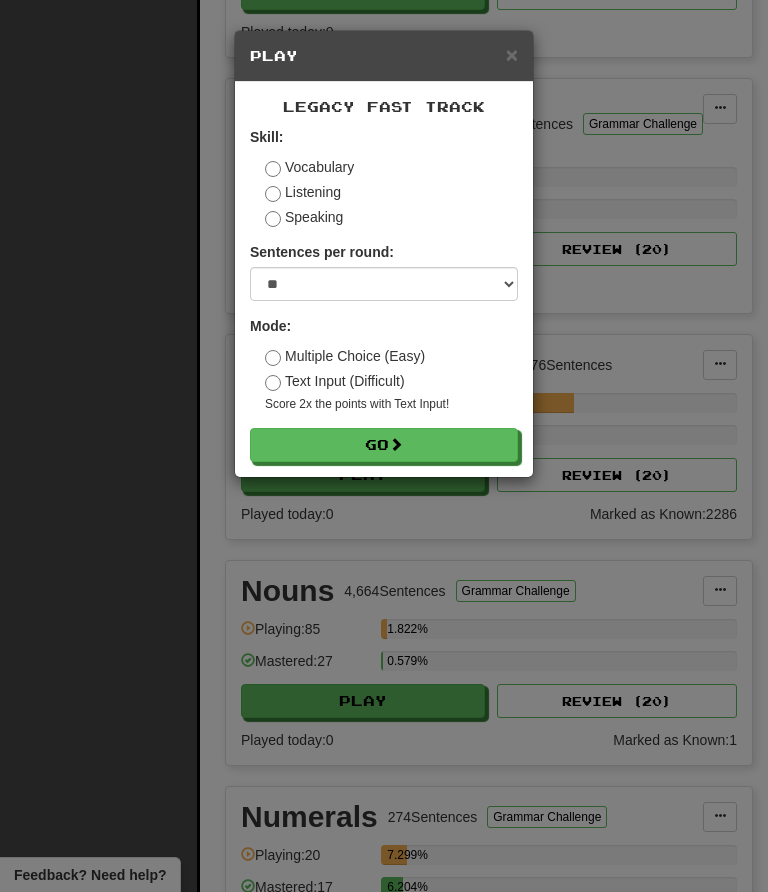 click on "Go" at bounding box center [384, 445] 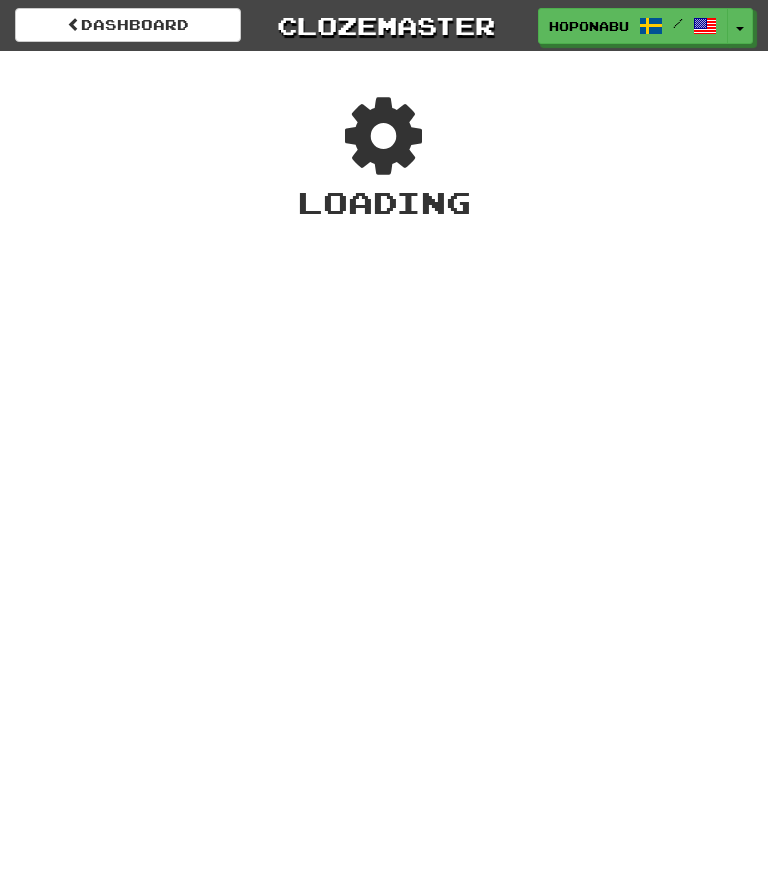 scroll, scrollTop: 0, scrollLeft: 0, axis: both 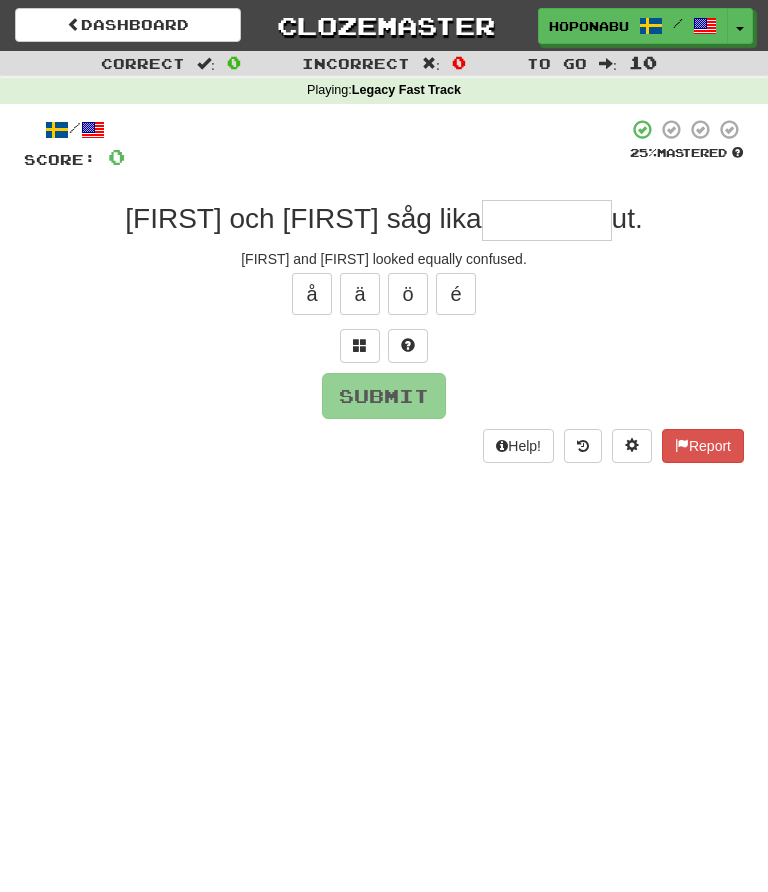 click at bounding box center (547, 220) 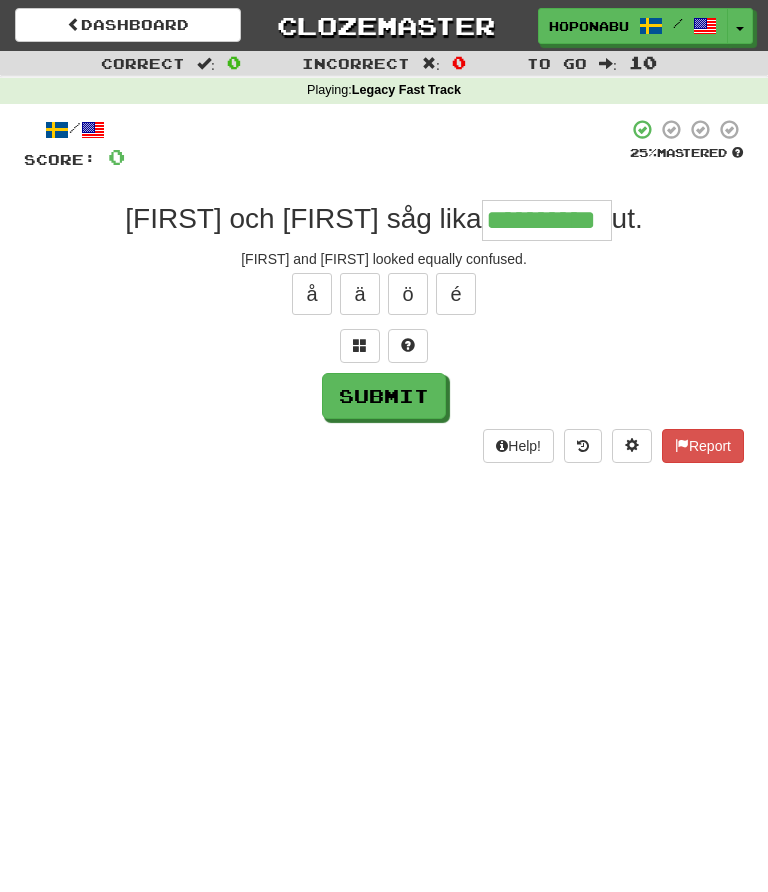 type on "**********" 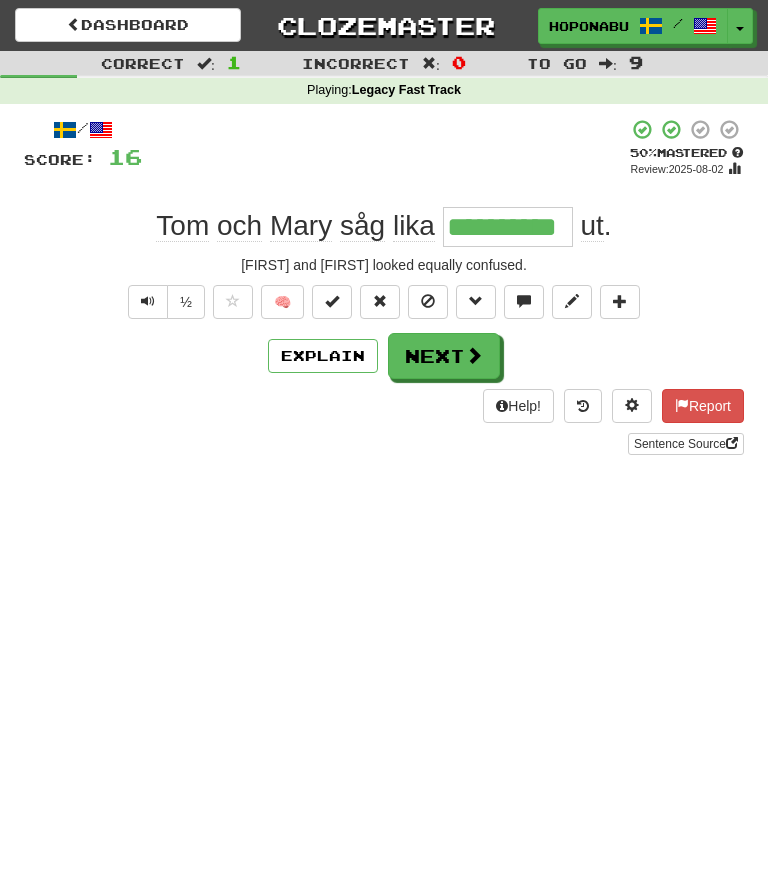 click on "Next" at bounding box center (444, 356) 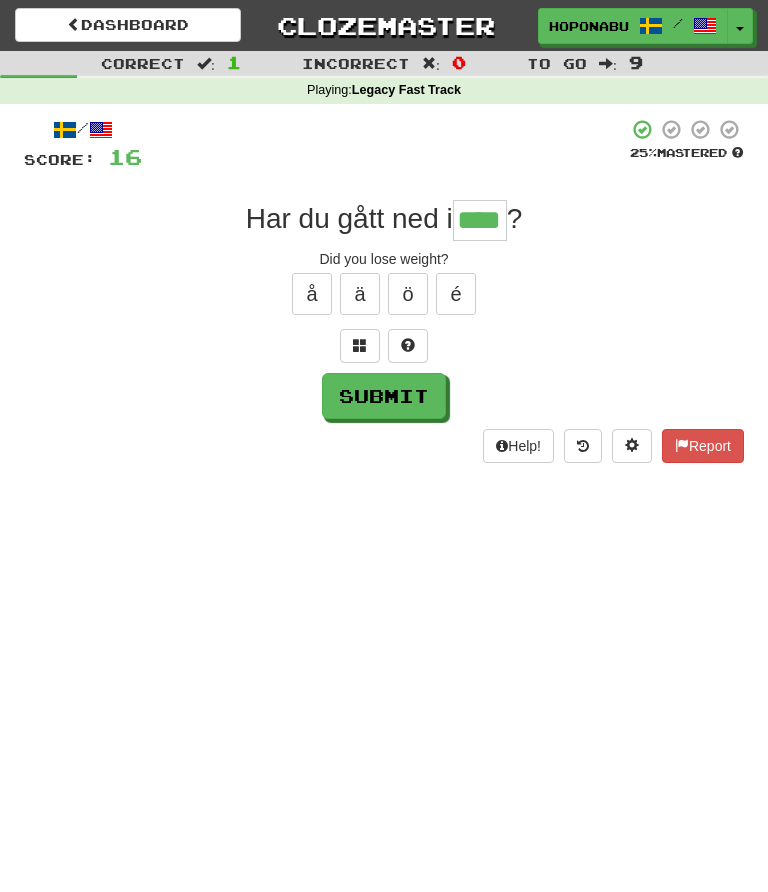 type on "****" 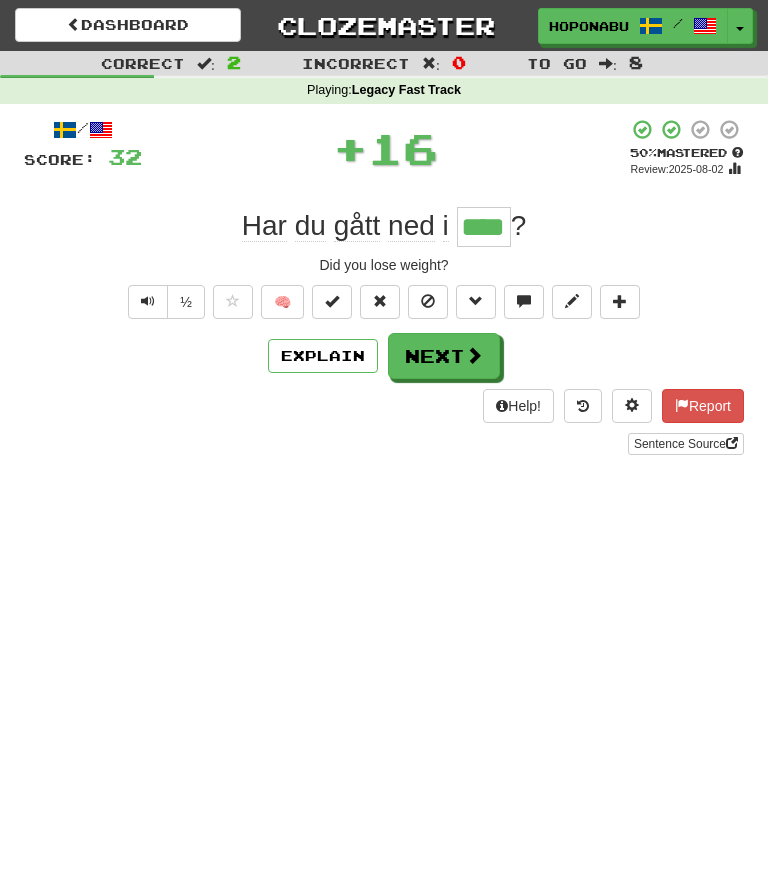 click at bounding box center (474, 355) 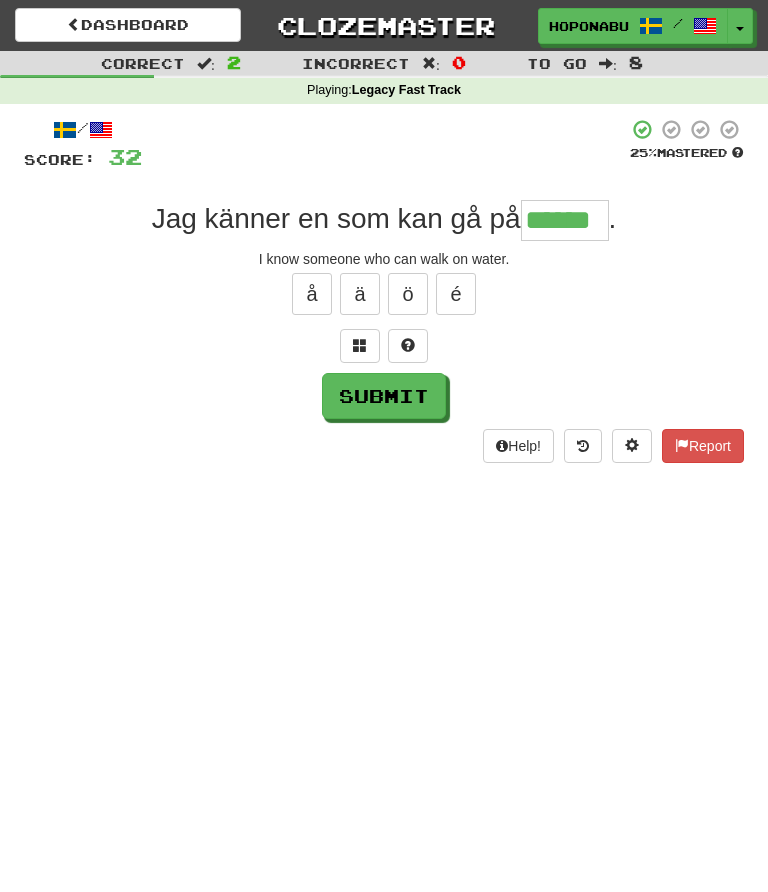 type on "******" 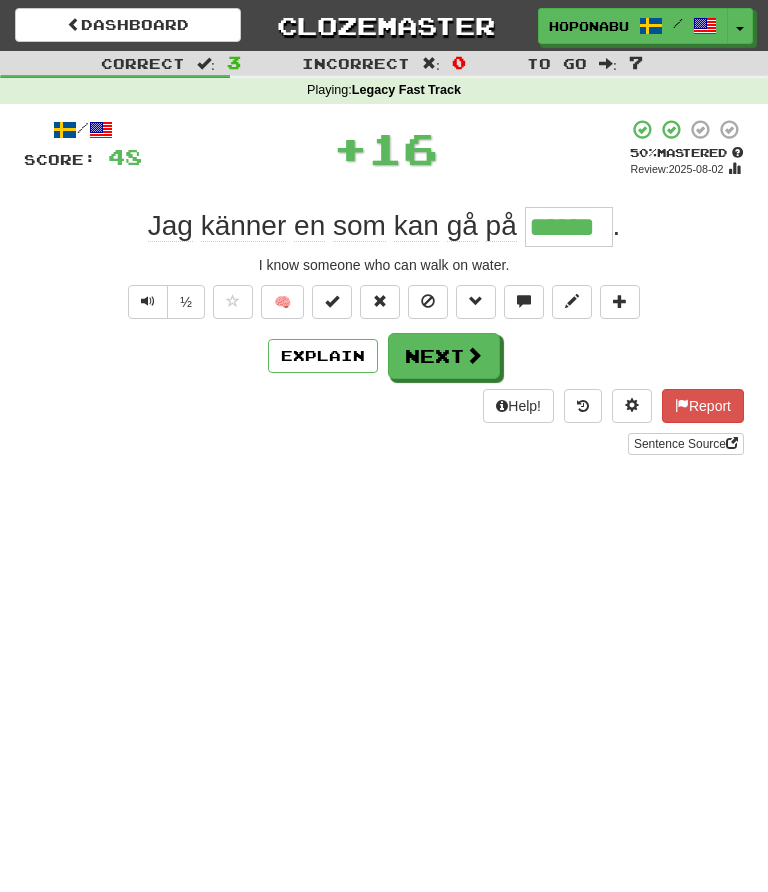 click on "🧠" at bounding box center [282, 302] 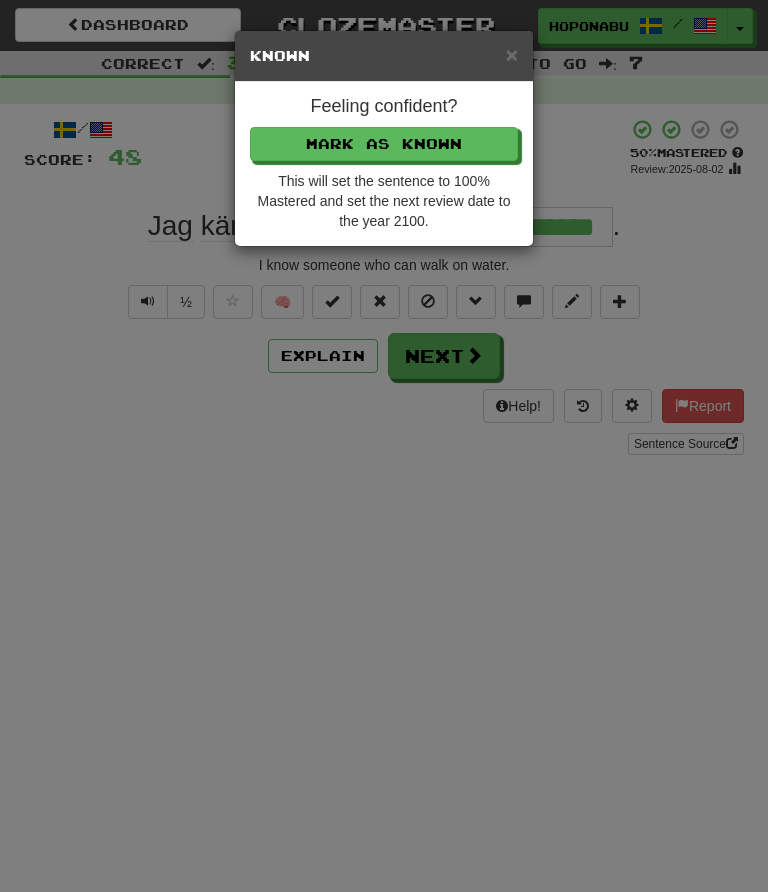 click on "Mark as Known" at bounding box center (384, 144) 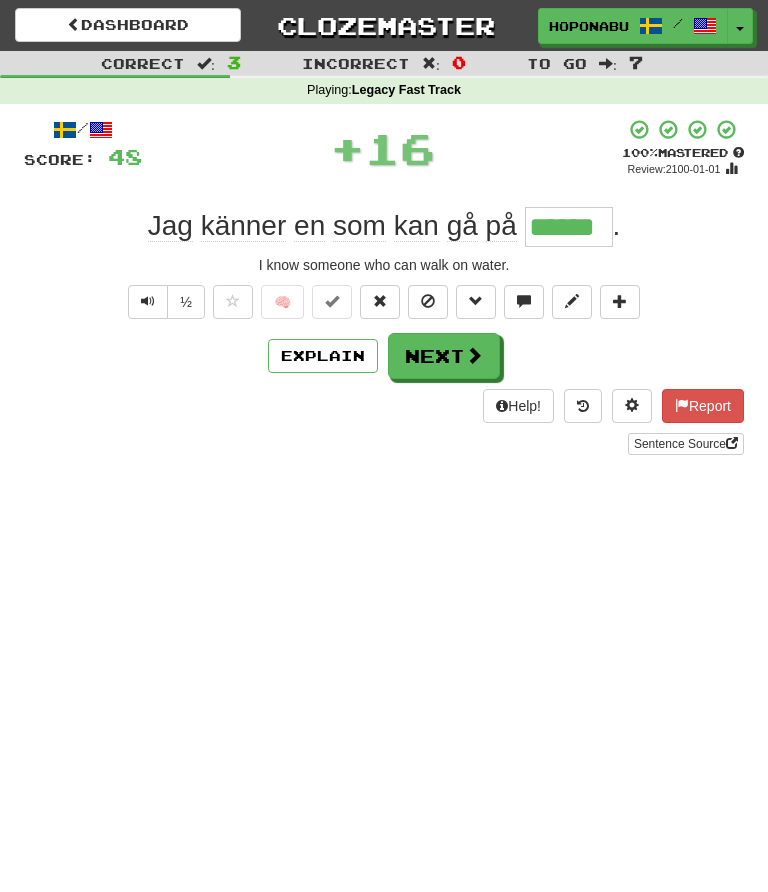 click on "Next" at bounding box center [444, 356] 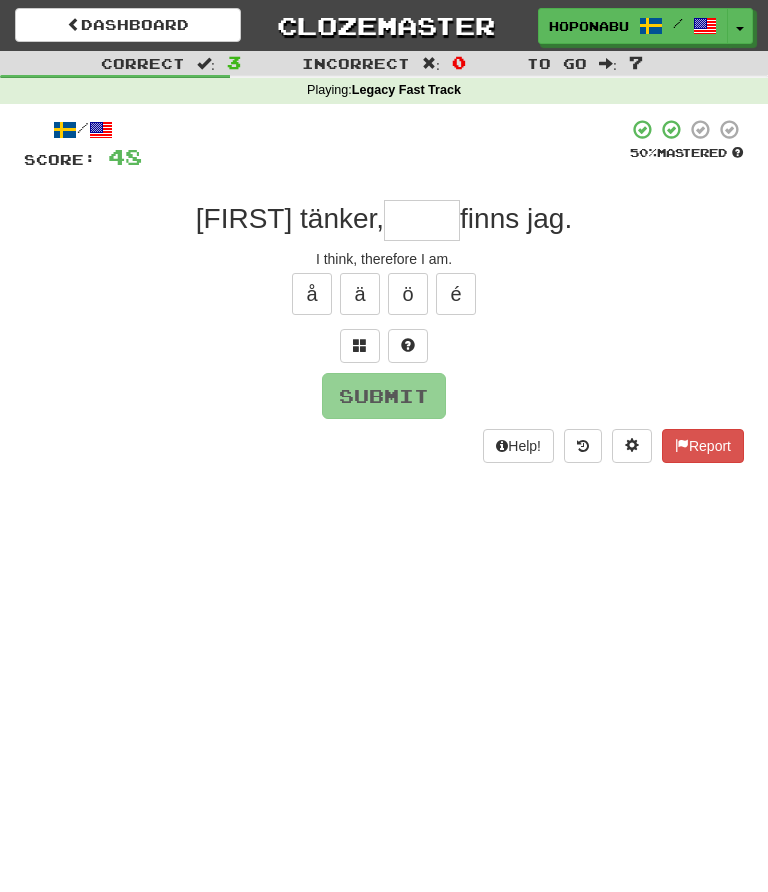 type on "*" 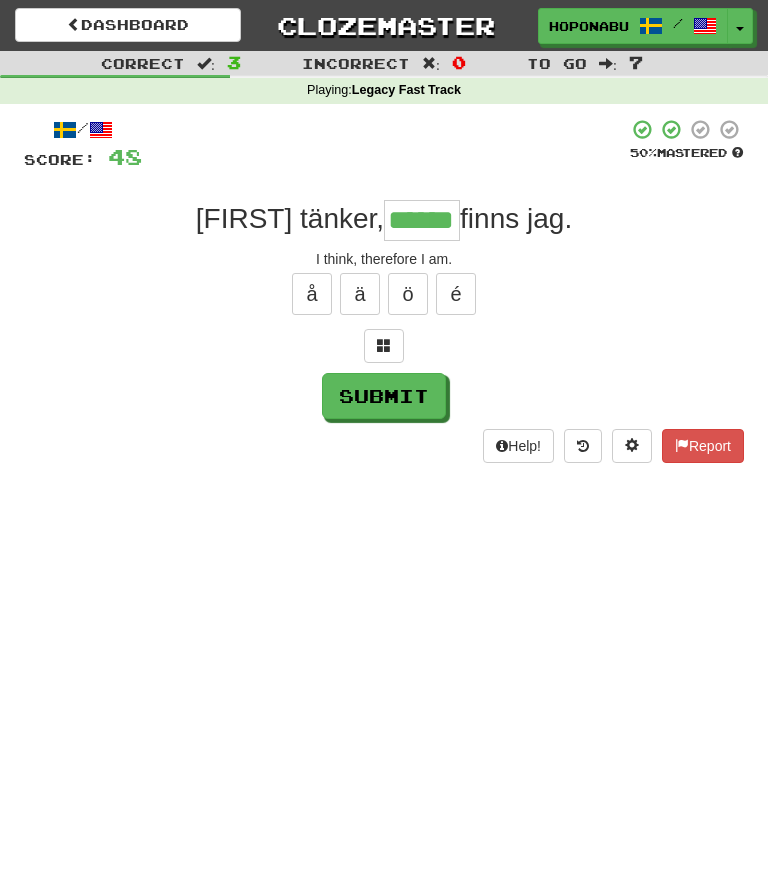 type on "******" 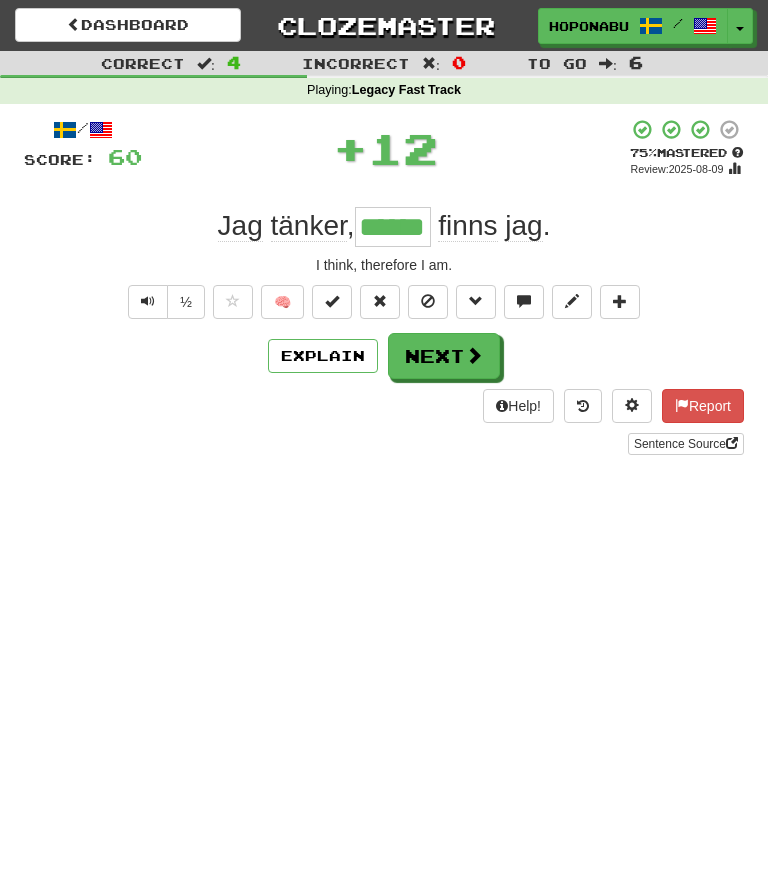 click on "Next" at bounding box center [444, 356] 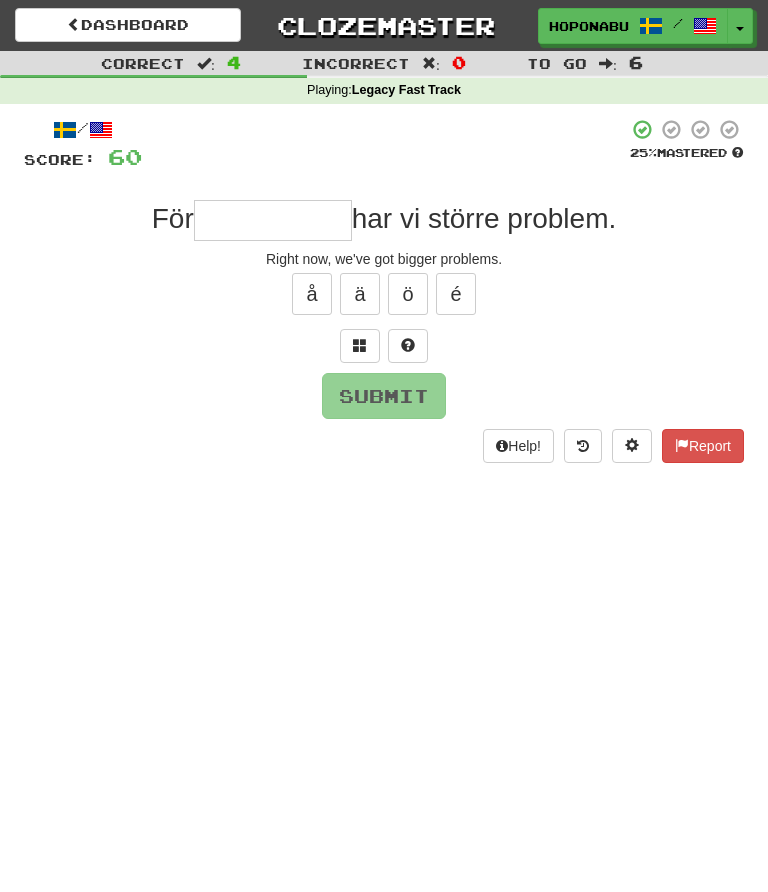 type on "*" 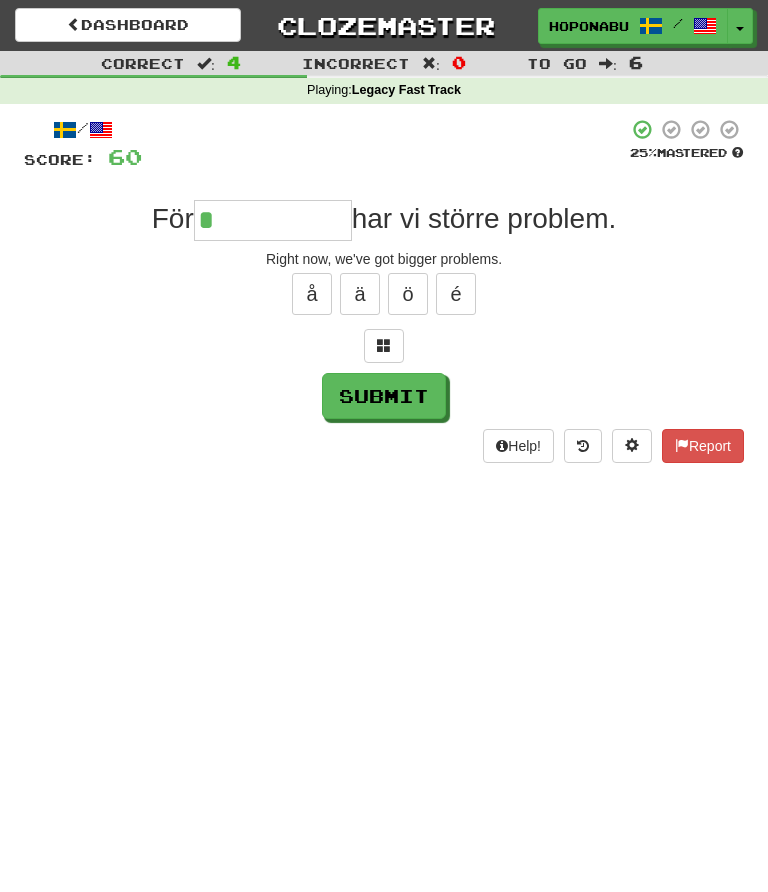 click at bounding box center (384, 345) 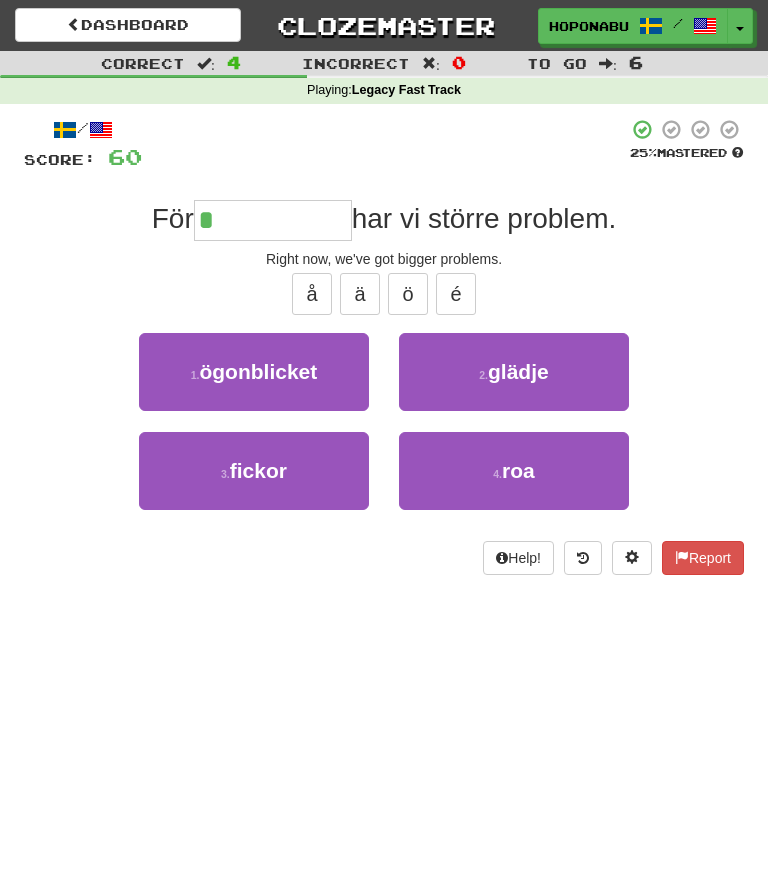 click on "ögonblicket" at bounding box center [258, 371] 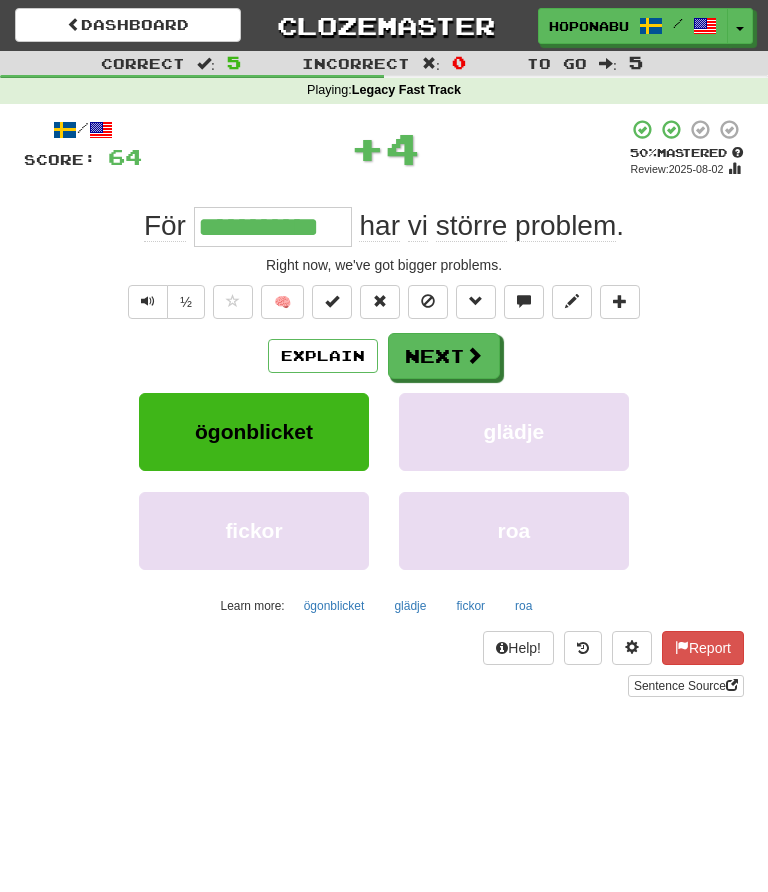 click at bounding box center (474, 355) 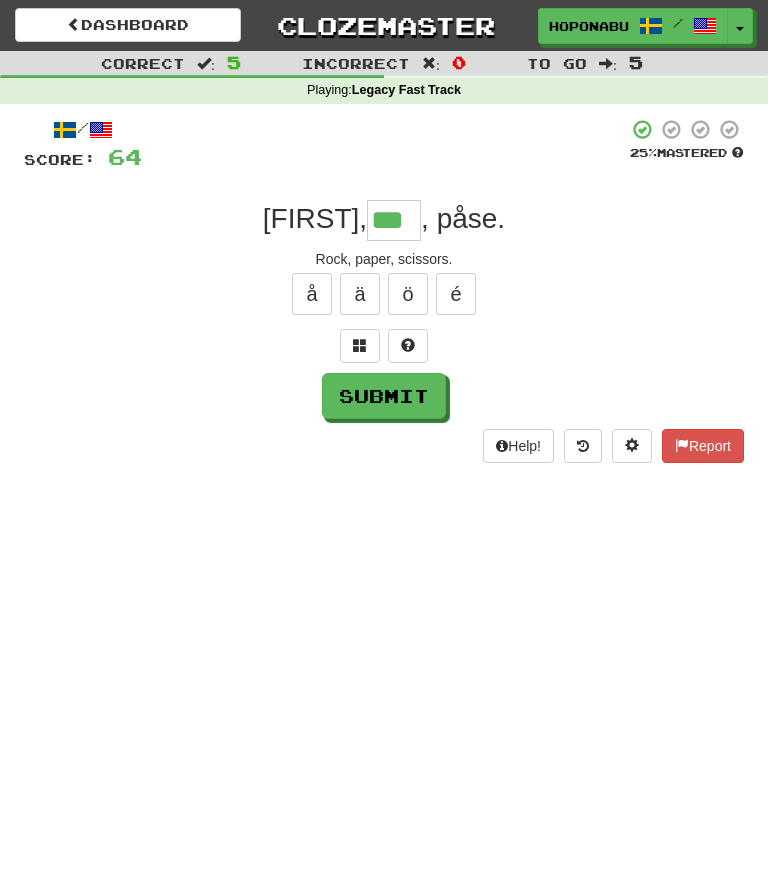 type on "***" 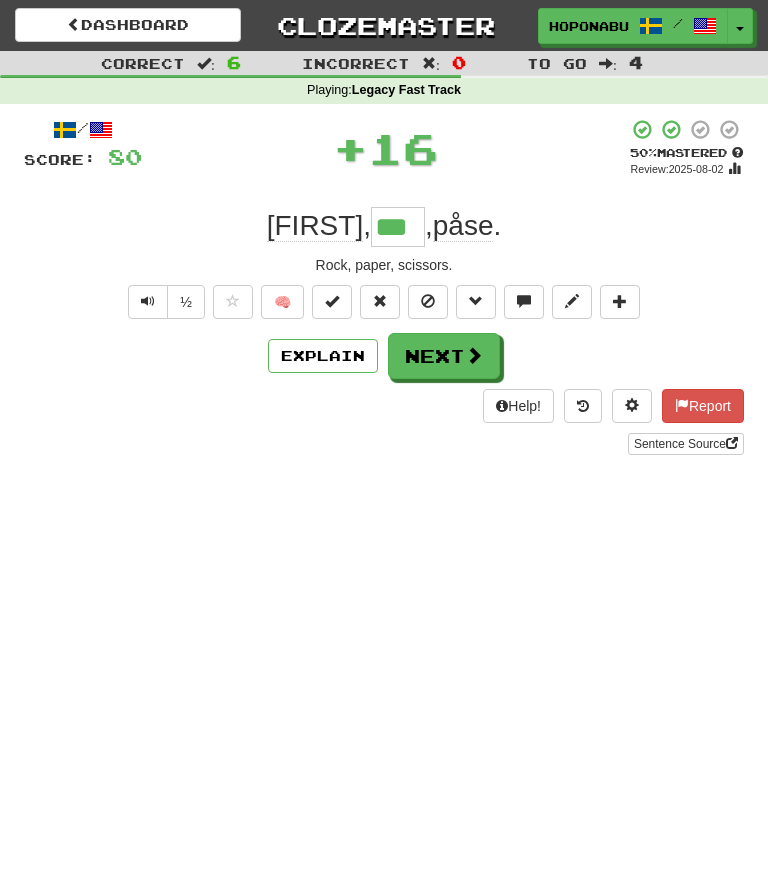 click at bounding box center (474, 355) 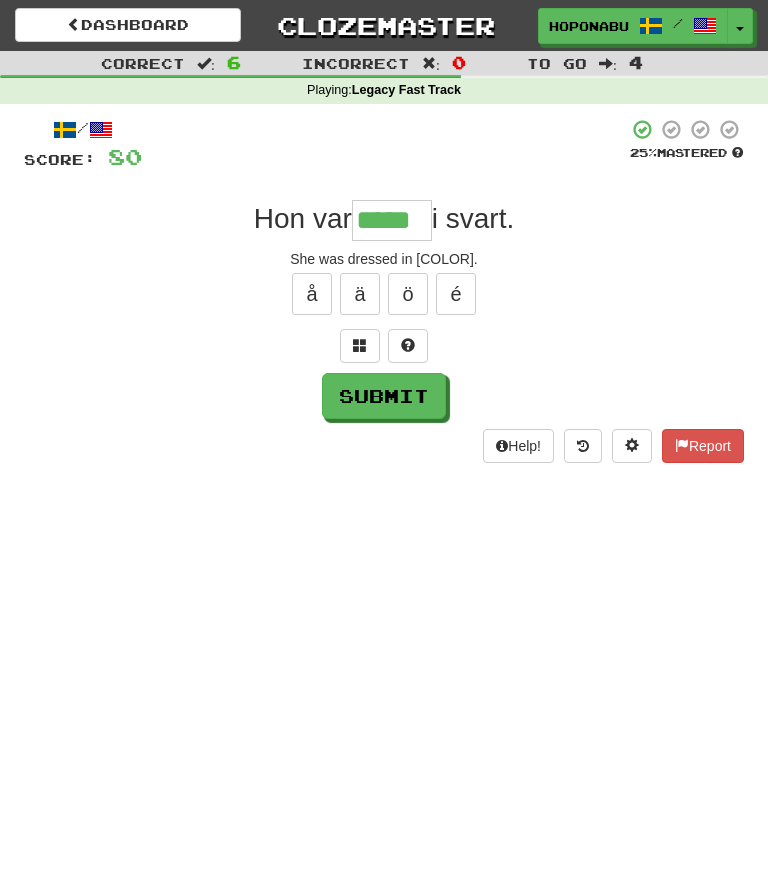 type on "*****" 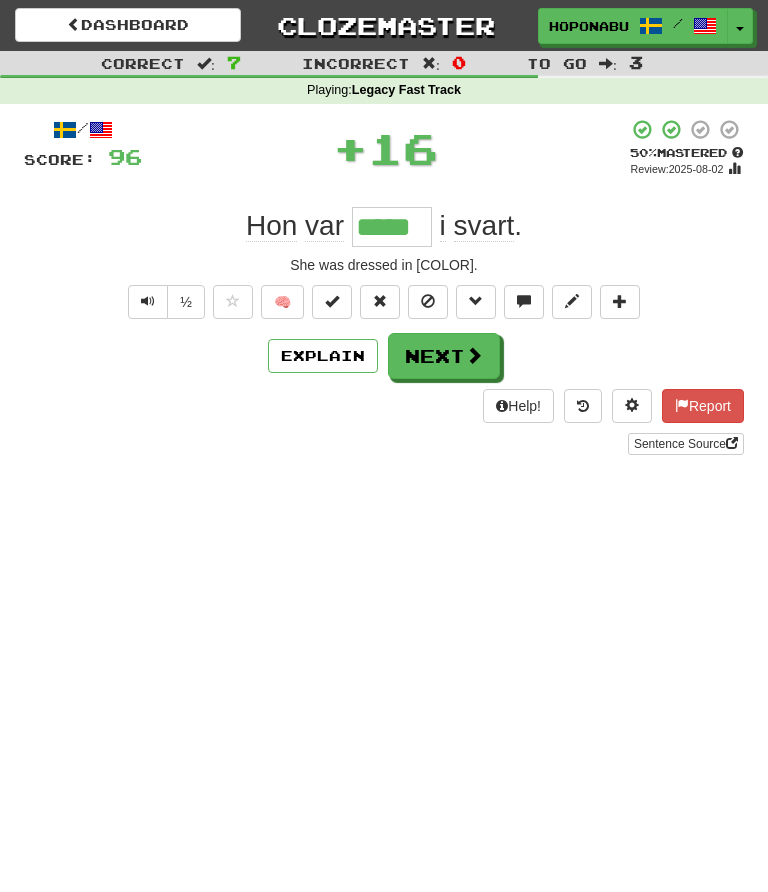click at bounding box center (474, 355) 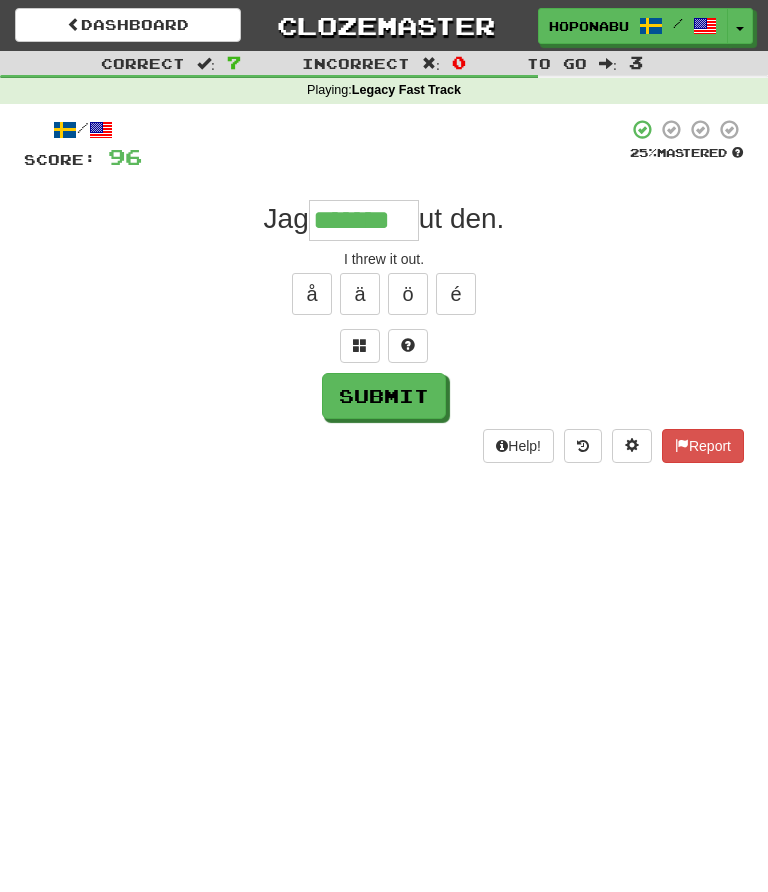 type on "*******" 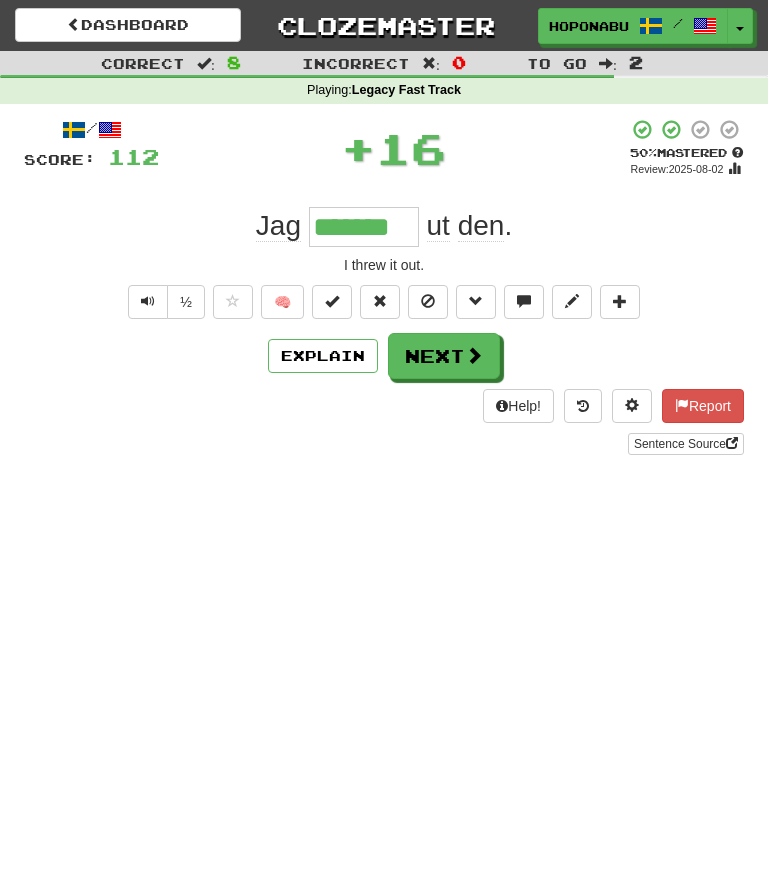 click at bounding box center (474, 355) 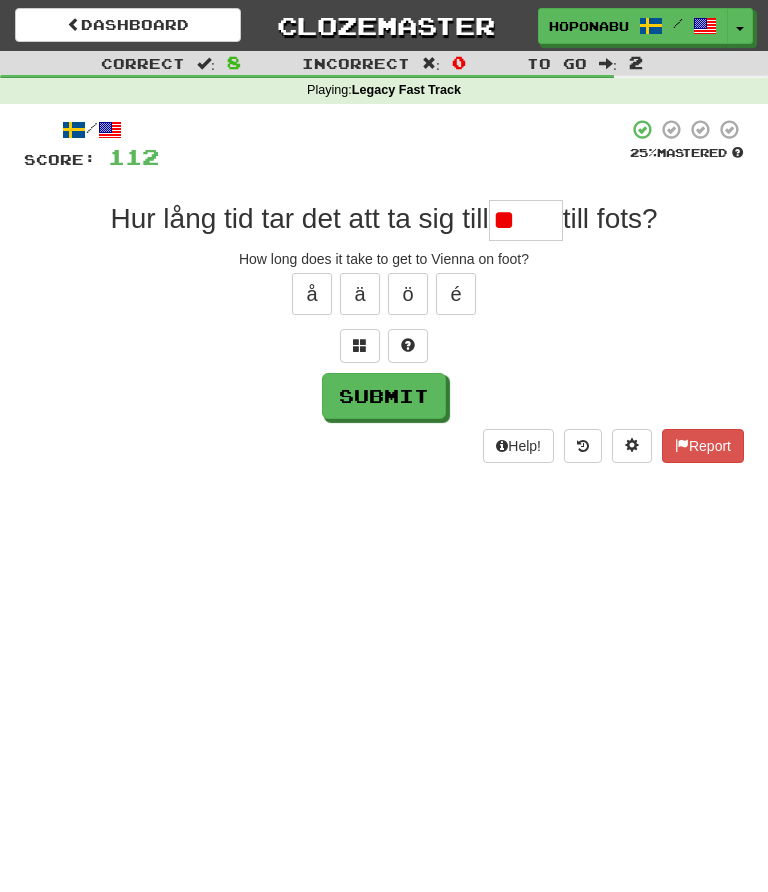 type on "*" 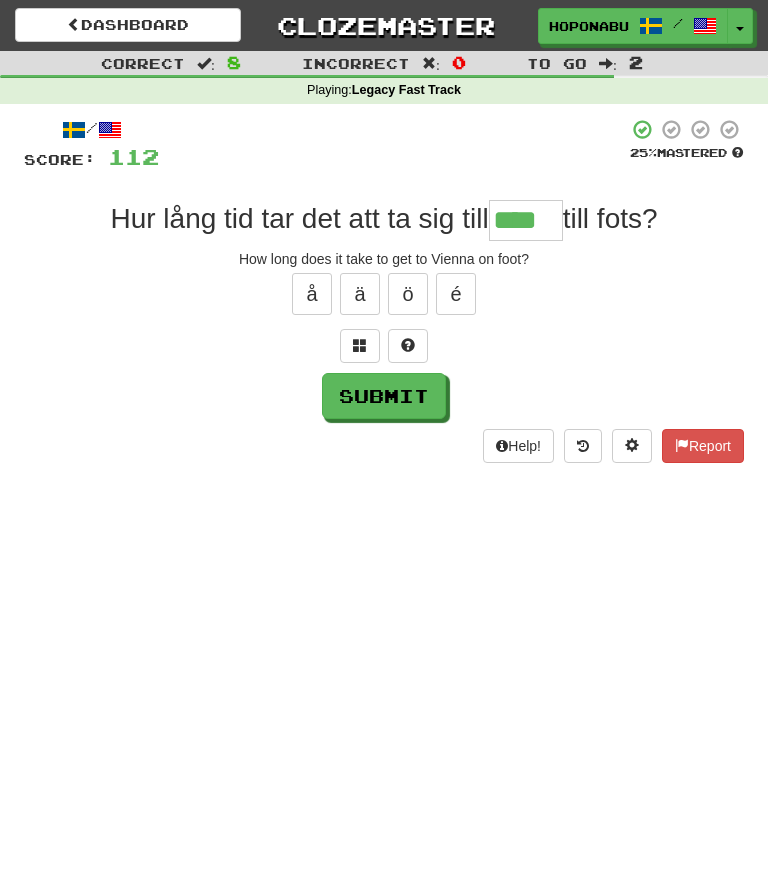 click on "/ Score: 112 25 % Mastered Hur lång tid tar det att ta sig till [CITY] till fots? How long does it take to get to Vienna on foot? å ä ö é Submit Help! Report" at bounding box center (384, 290) 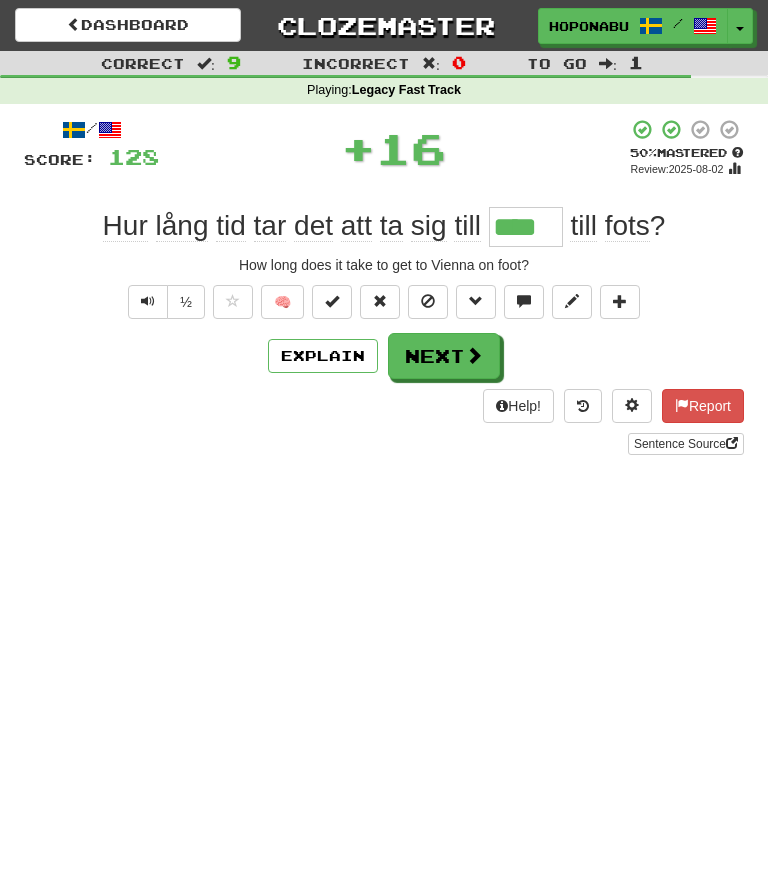 type on "****" 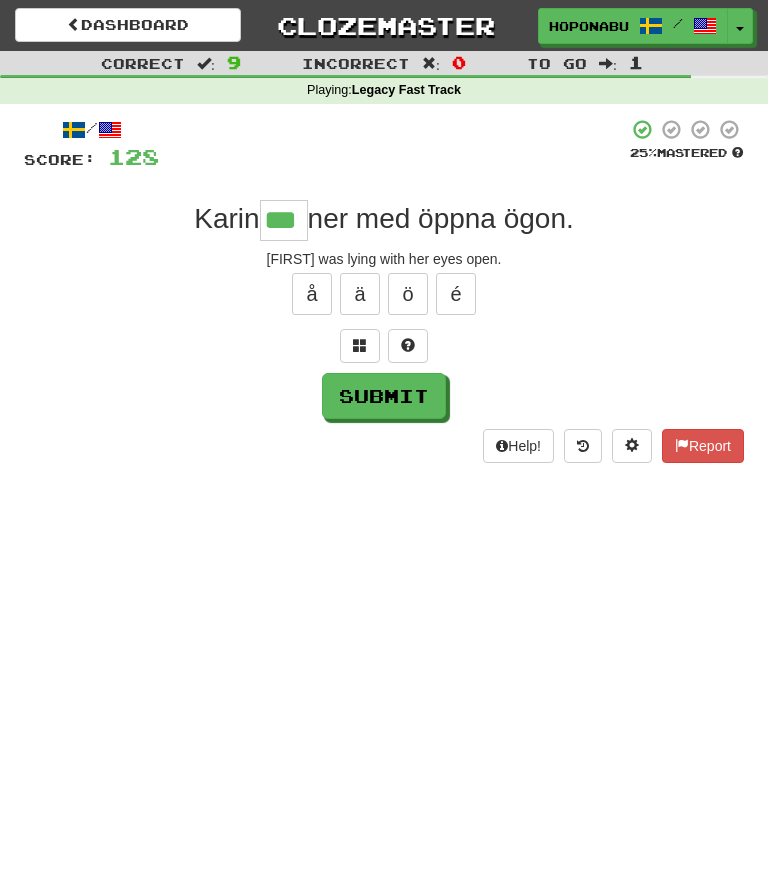 type on "***" 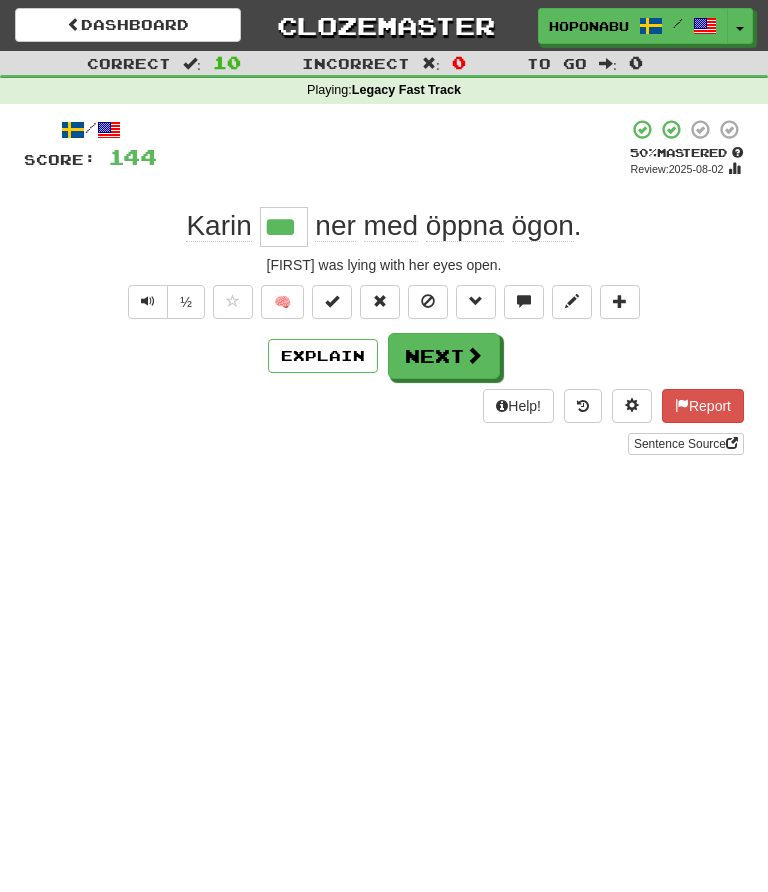 click at bounding box center (474, 355) 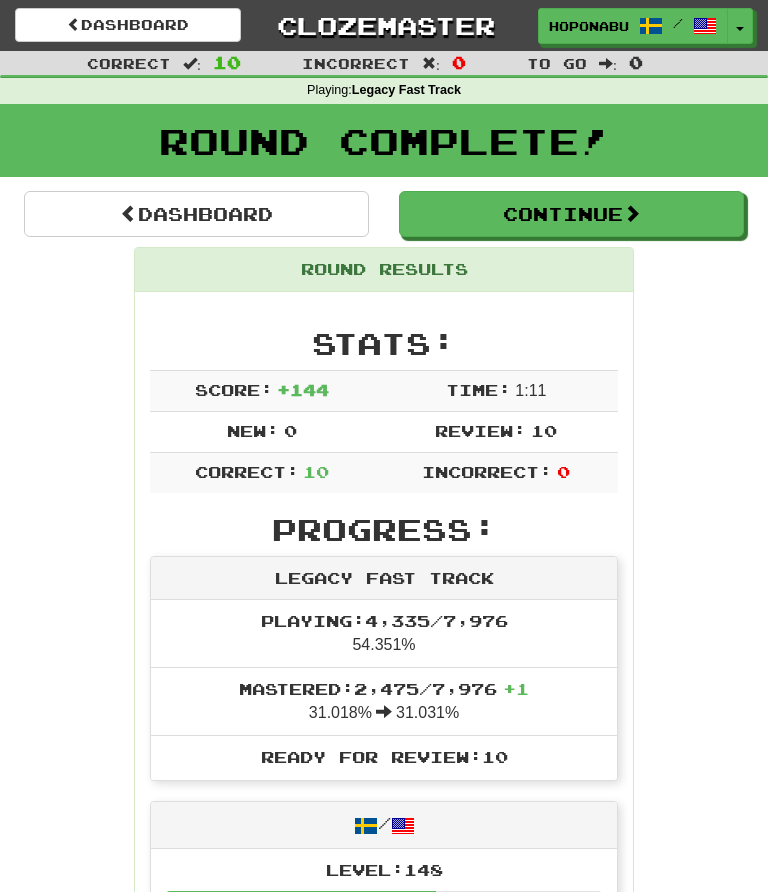 click on "Continue" at bounding box center [571, 214] 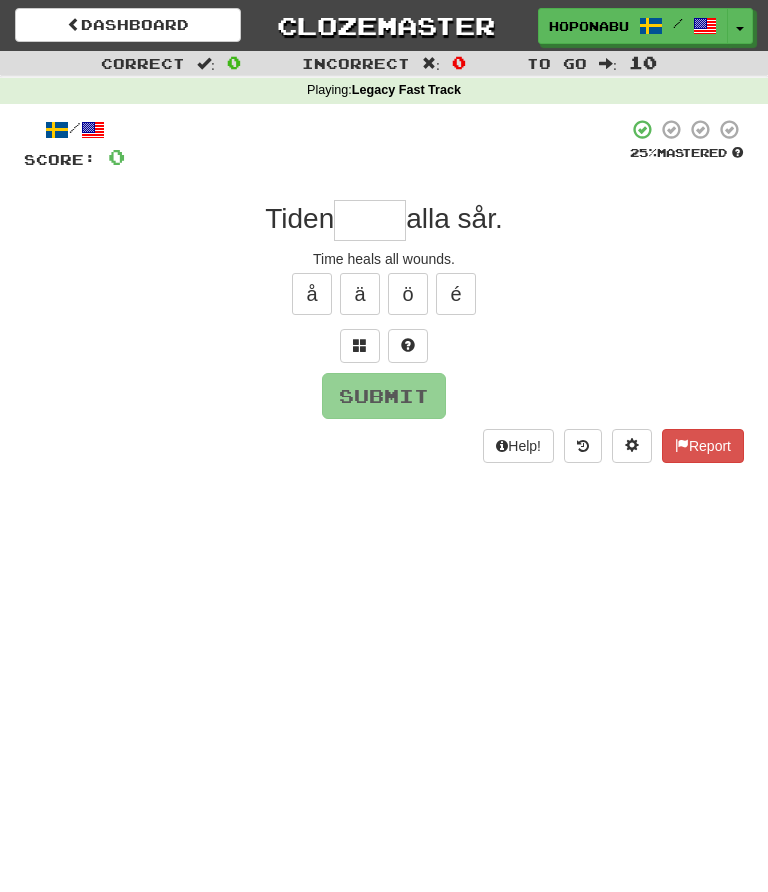 click at bounding box center (370, 220) 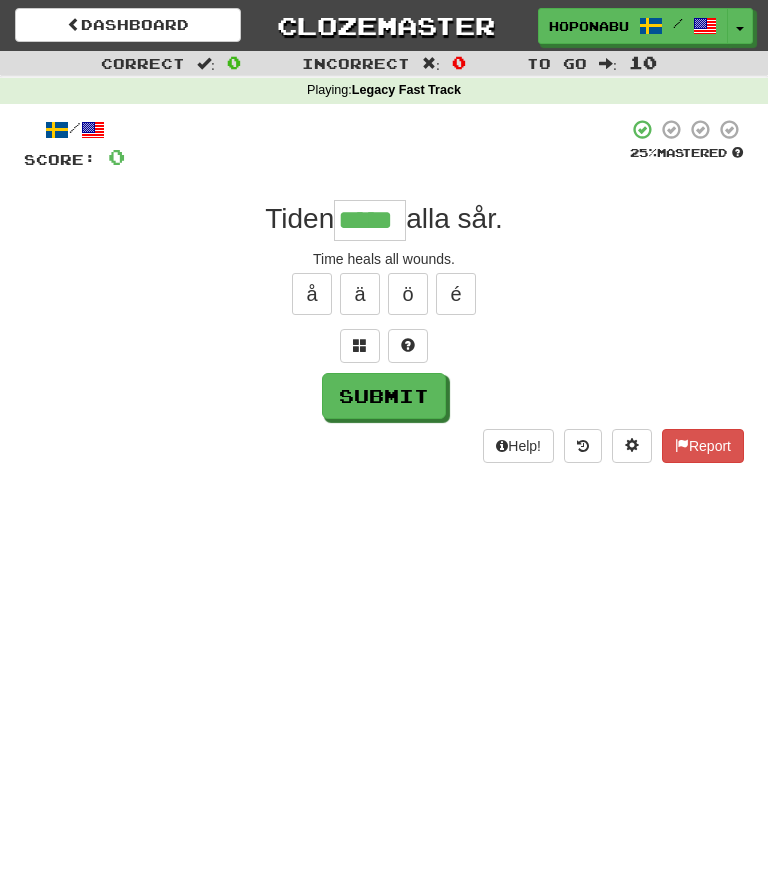 type on "*****" 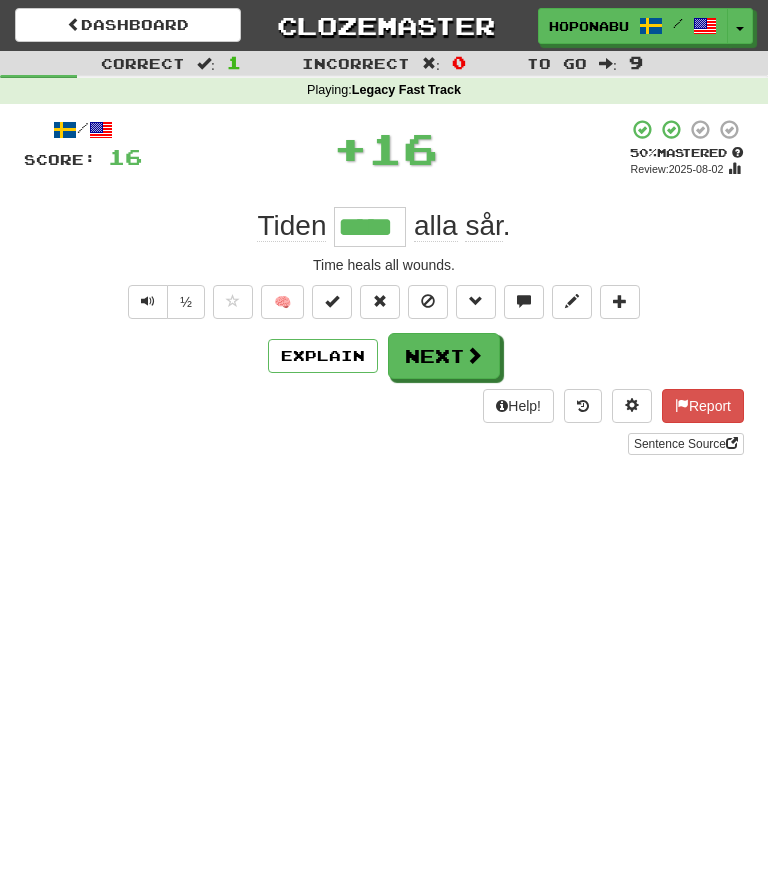 click at bounding box center [474, 355] 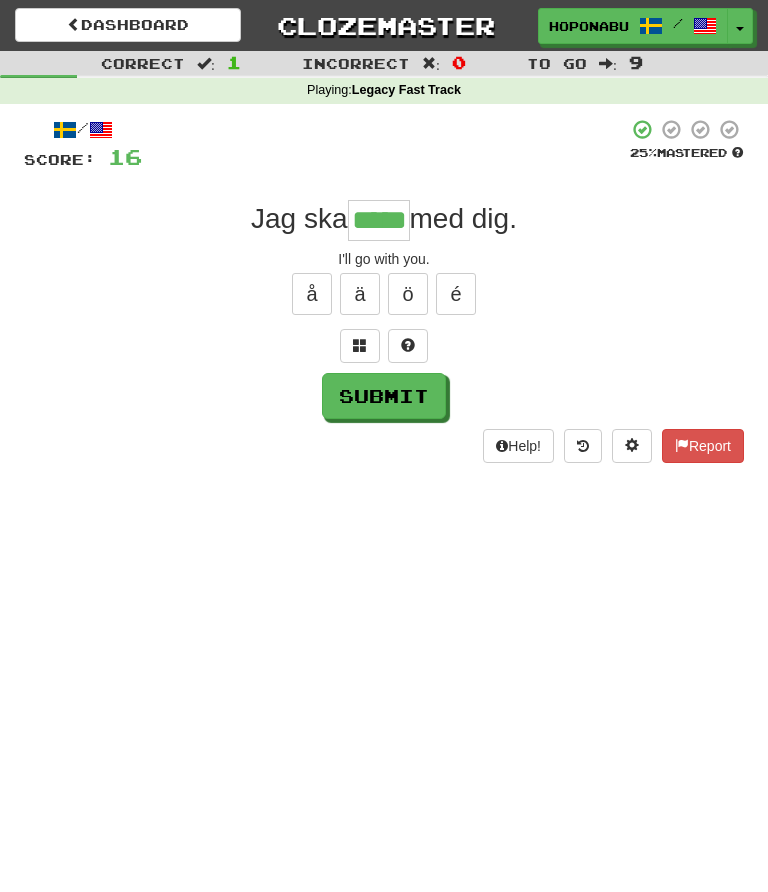 type on "*****" 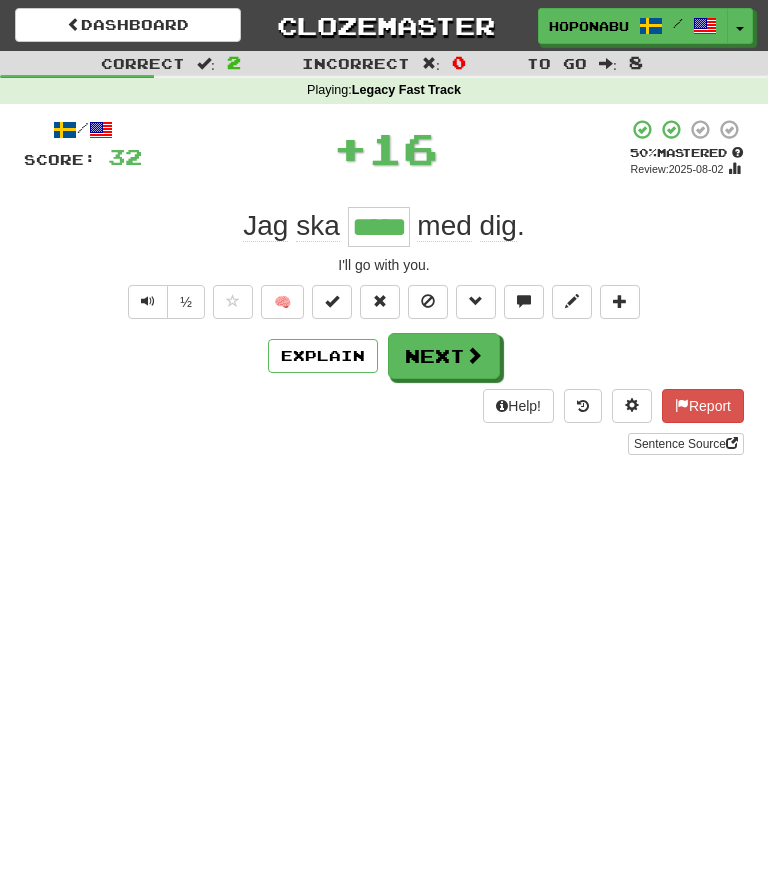 click at bounding box center [474, 355] 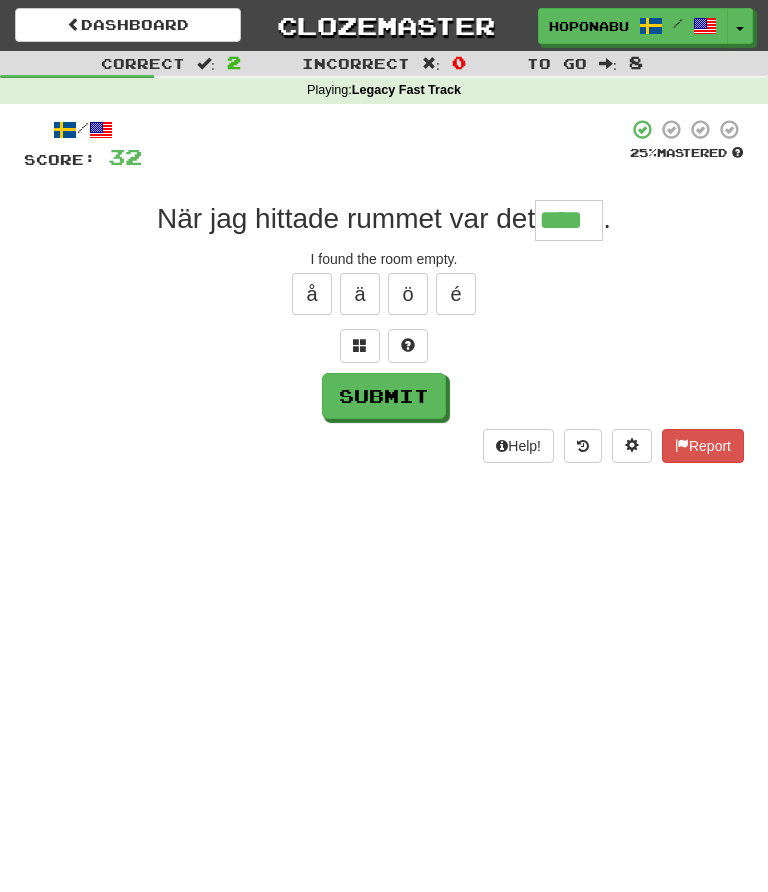 type on "****" 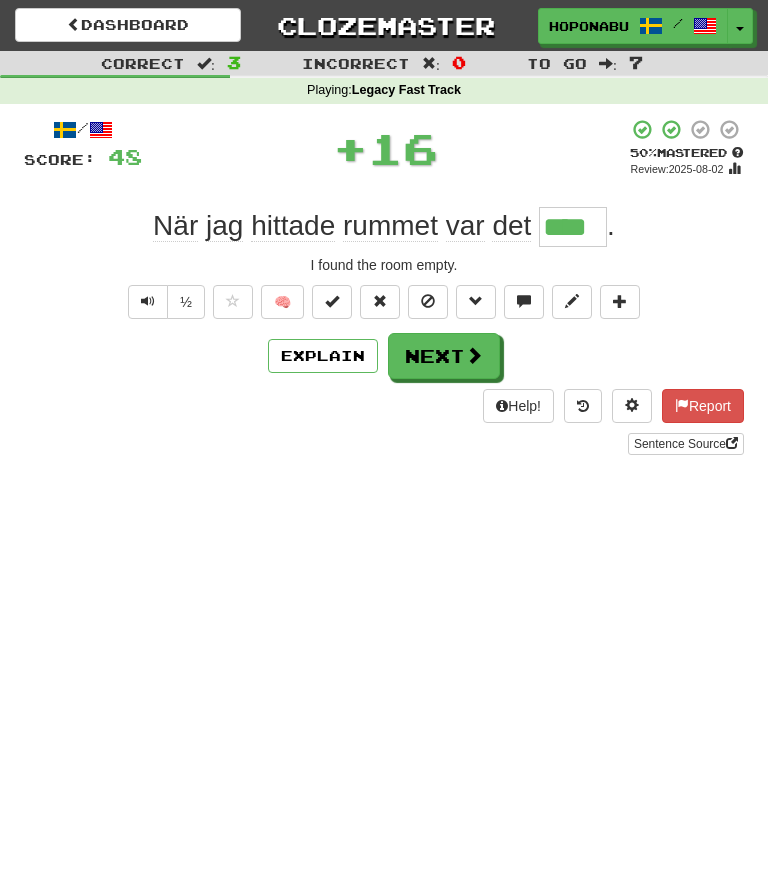 click on "Next" at bounding box center (444, 356) 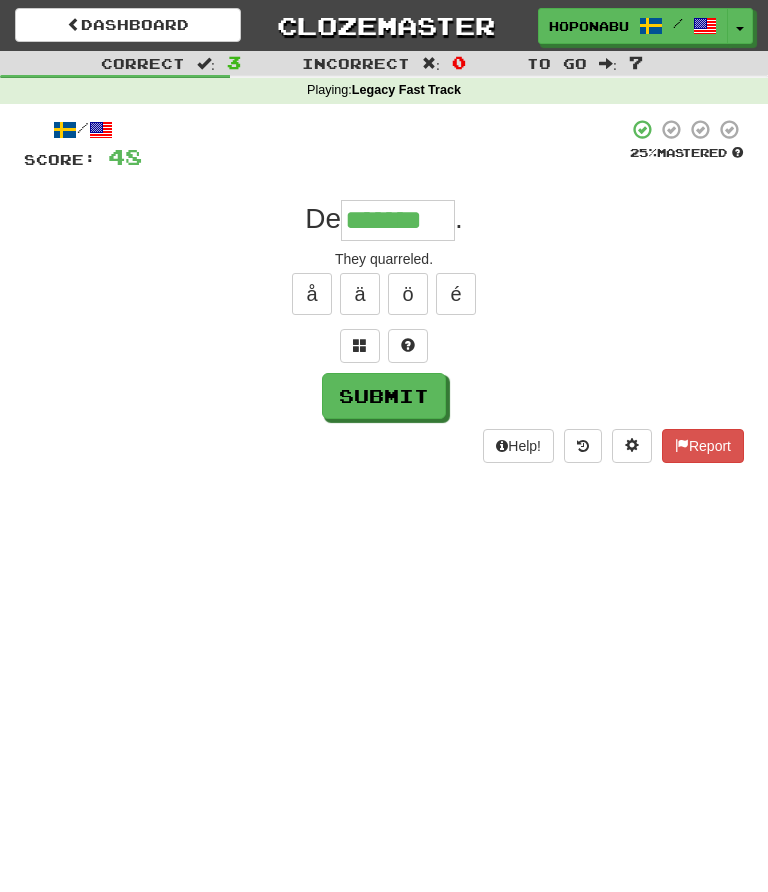 type on "*******" 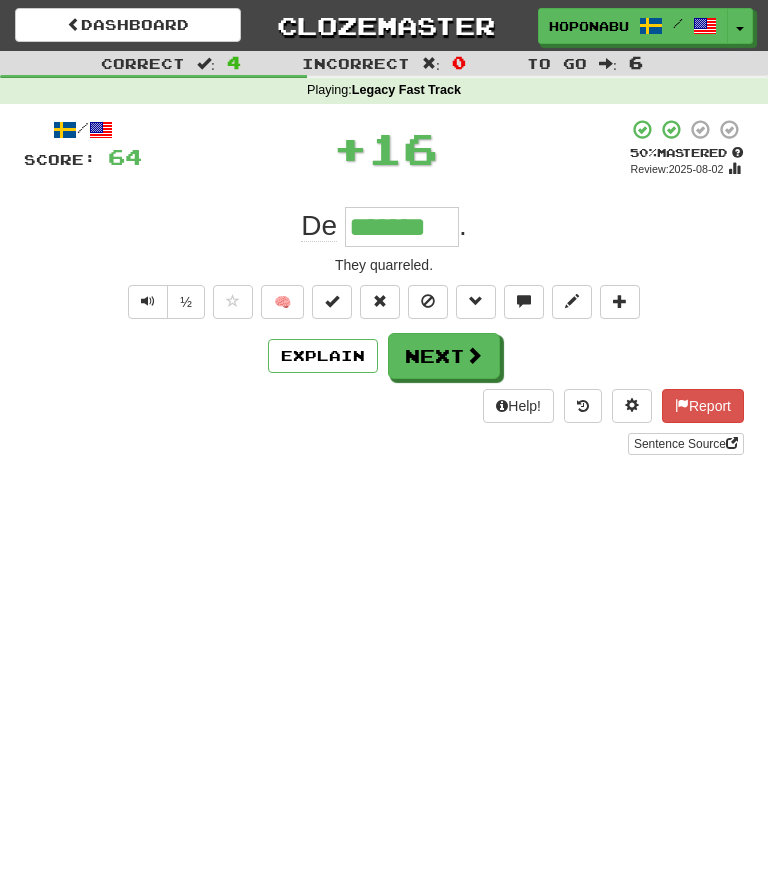 click at bounding box center [474, 355] 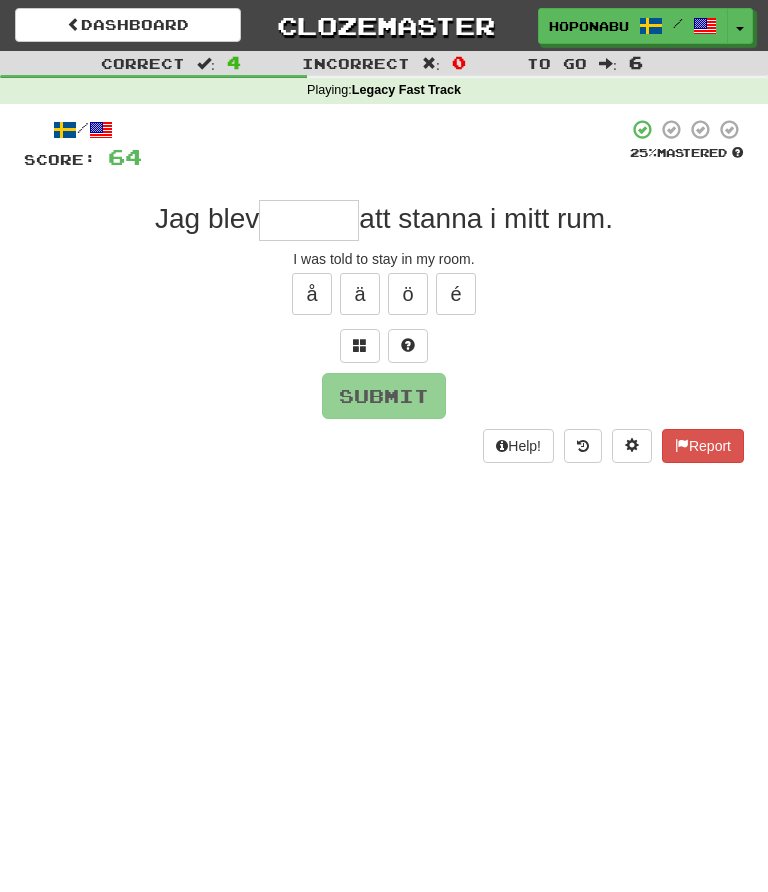 type on "*" 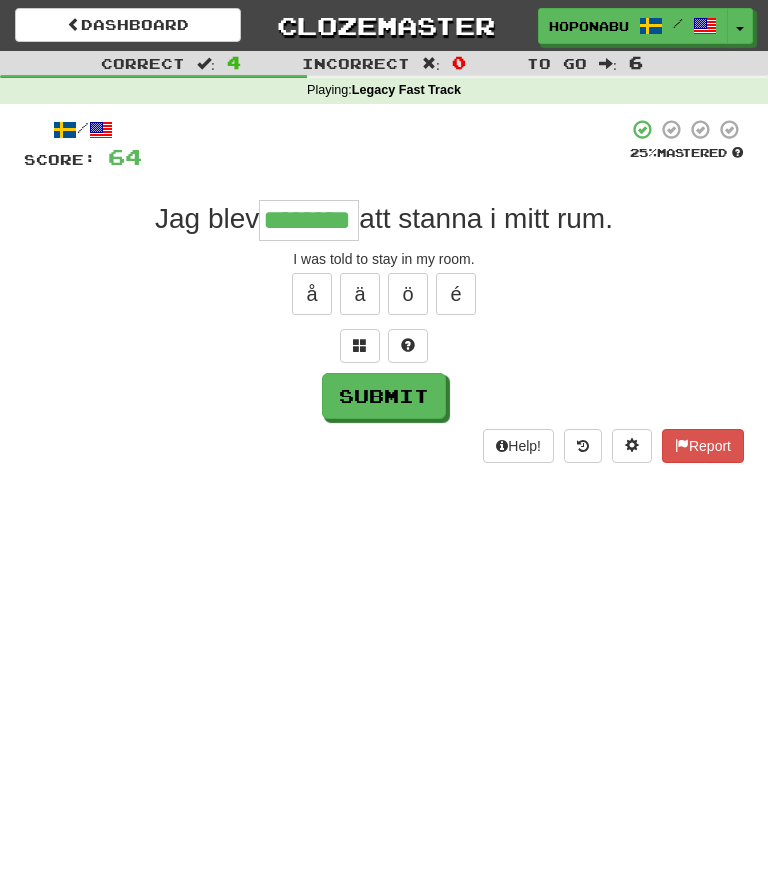 type on "********" 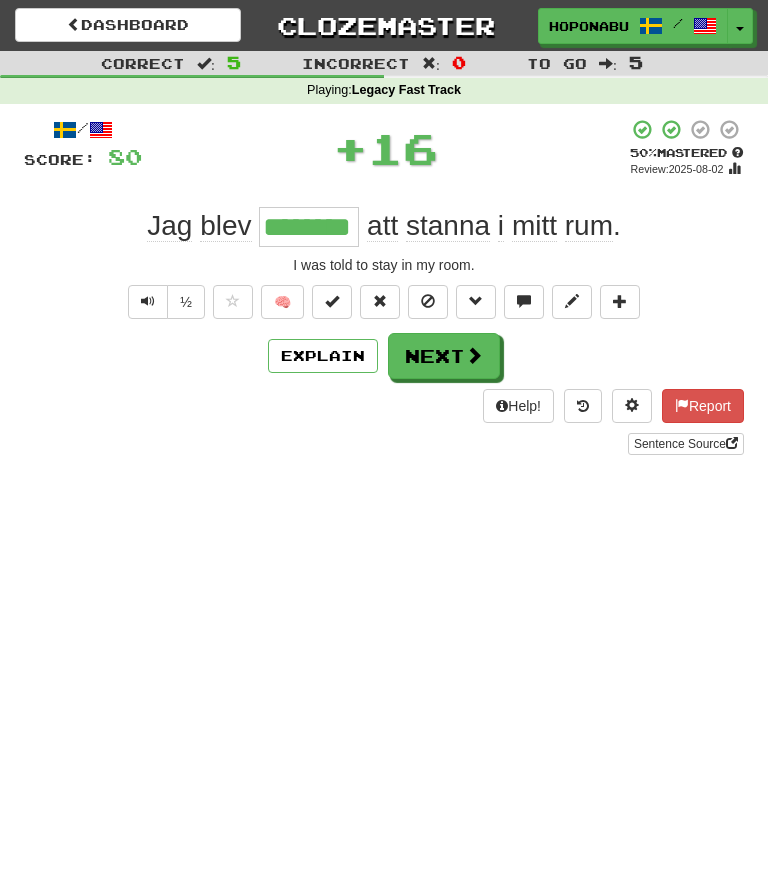 click on "Next" at bounding box center [444, 356] 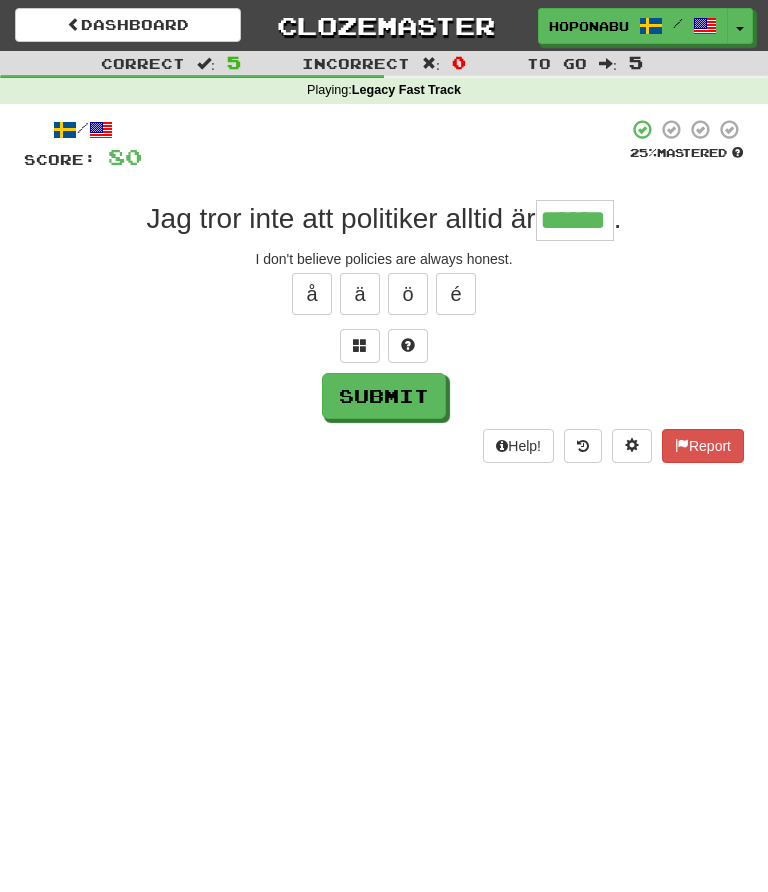 type on "******" 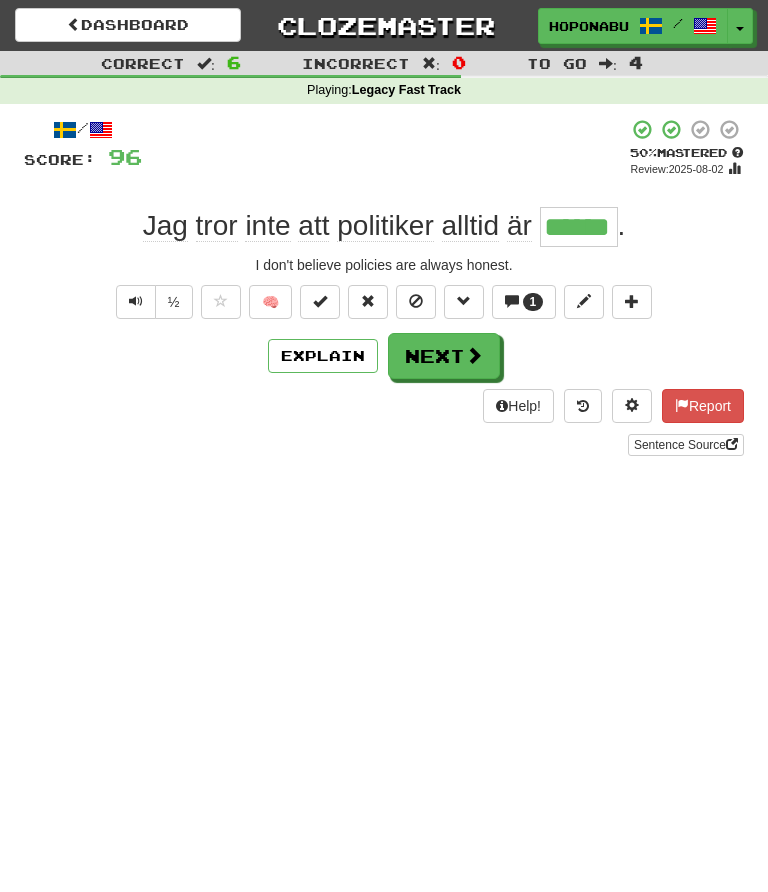 click on "1" at bounding box center [533, 302] 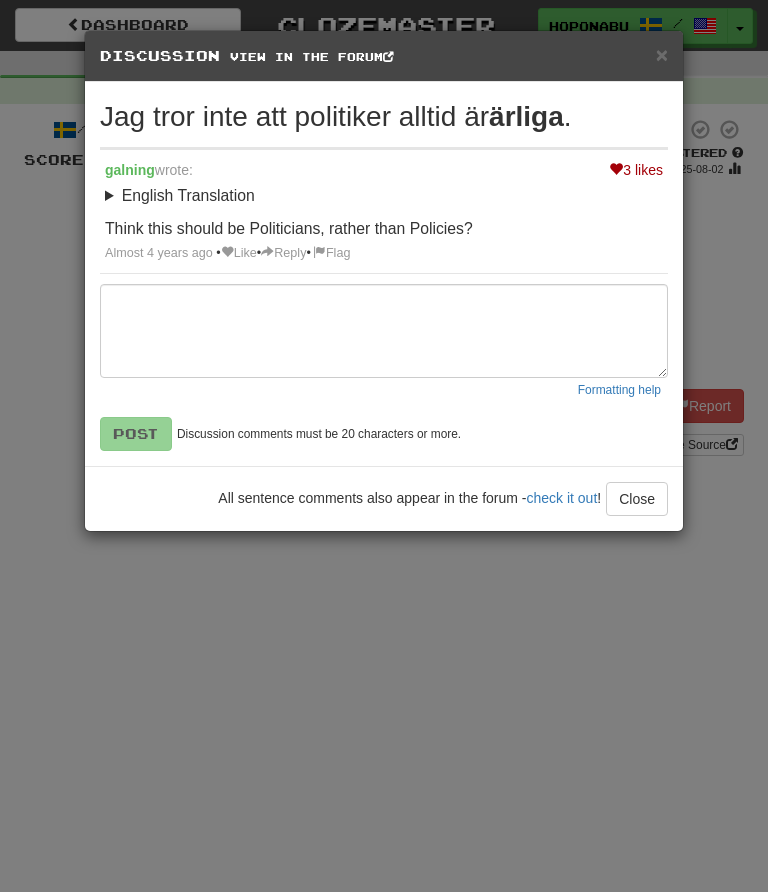 click on "Close" at bounding box center [637, 499] 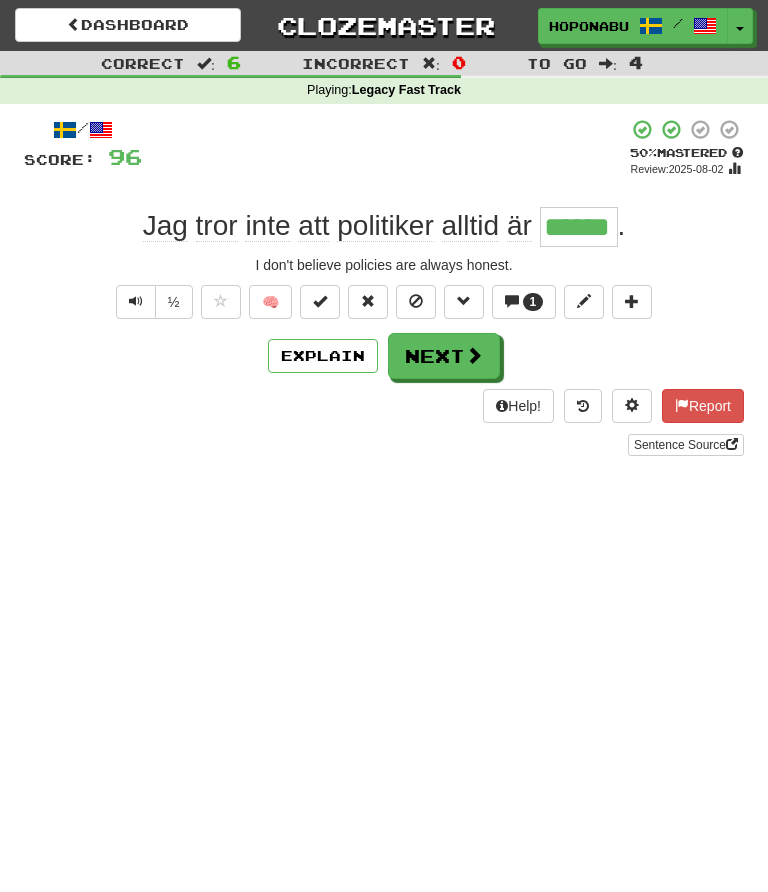 click on "Explain" at bounding box center (323, 356) 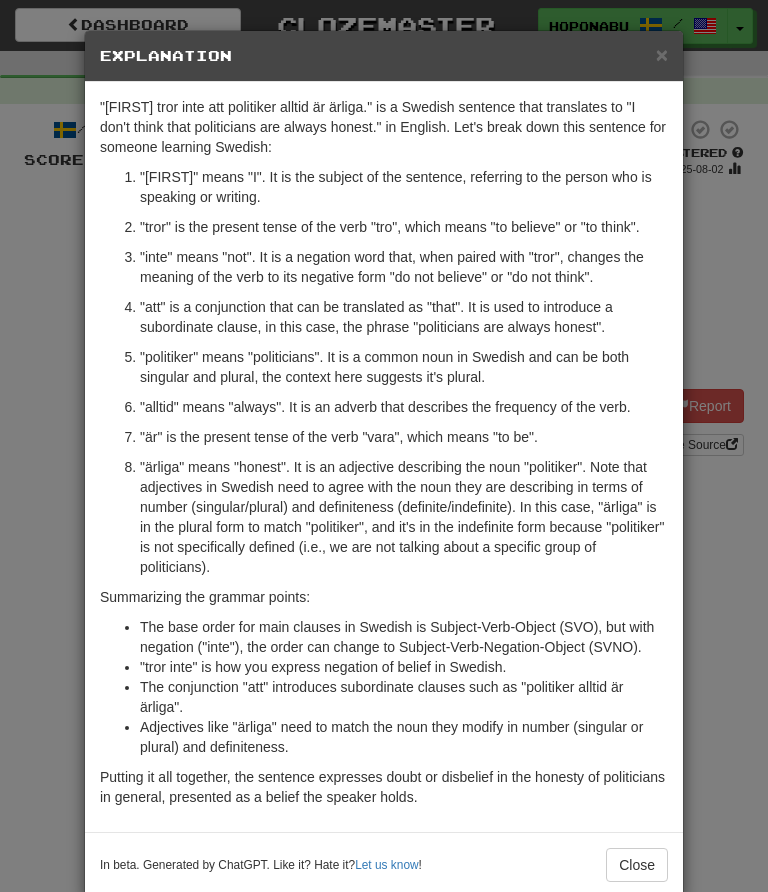 click on "× Explanation "[FIRST] tror inte att politiker alltid är ärliga." is a Swedish sentence that translates to "I don't think that politicians are always honest." in English. Let's break down this sentence for someone learning Swedish:
"[FIRST]" means "I". It is the subject of the sentence, referring to the person who is speaking or writing.
"tror" is the present tense of the verb "tro", which means "to believe" or "to think".
"inte" means "not". It is a negation word that, when paired with "tror", changes the meaning of the verb to its negative form "do not believe" or "do not think".
"att" is a conjunction that can be translated as "that". It is used to introduce a subordinate clause, in this case, the phrase "politicians are always honest".
"politiker" means "politicians". It is a common noun in Swedish and can be both singular and plural, the context here suggests it's plural.
"alltid" means "always". It is an adverb that describes the frequency of the verb." at bounding box center (384, 446) 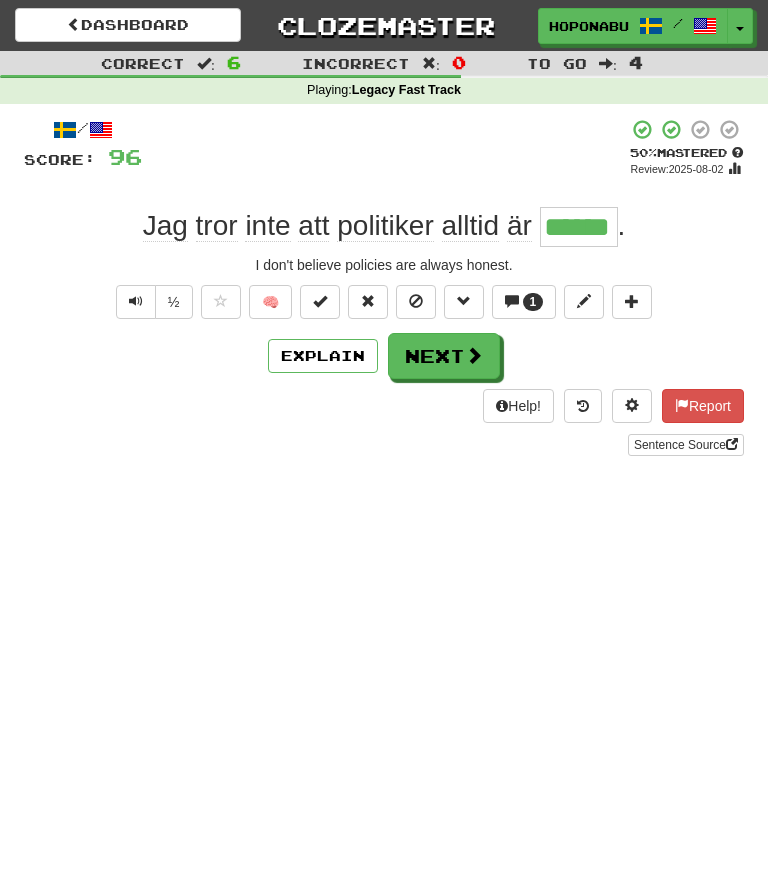 click on "Explain" at bounding box center [323, 356] 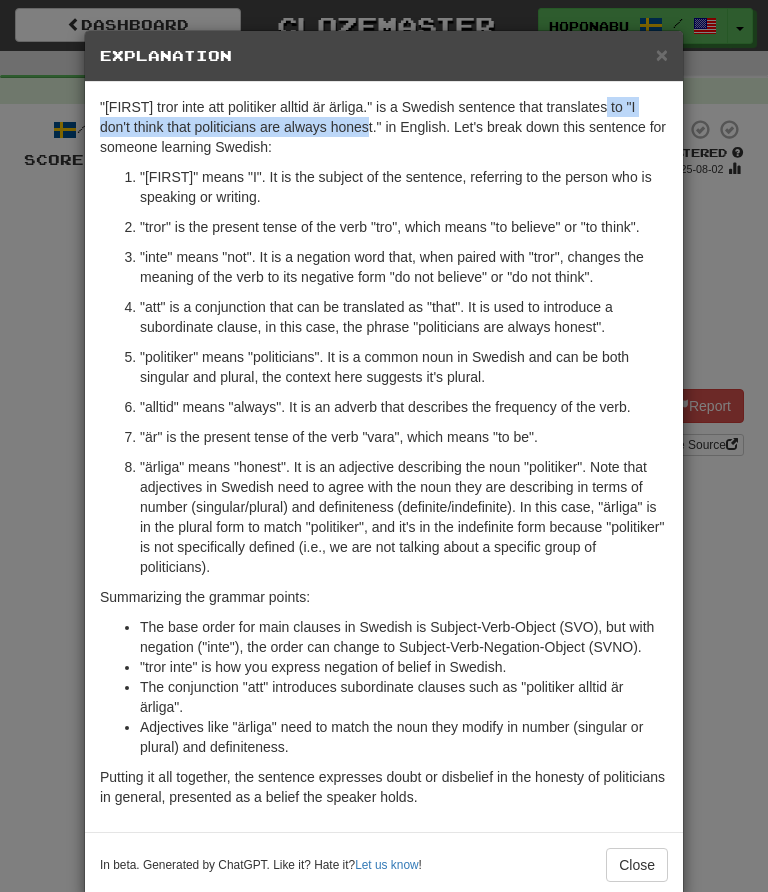 click on "× Explanation "[FIRST] tror inte att politiker alltid är ärliga." is a Swedish sentence that translates to "I don't think that politicians are always honest." in English. Let's break down this sentence for someone learning Swedish:
"[FIRST]" means "I". It is the subject of the sentence, referring to the person who is speaking or writing.
"tror" is the present tense of the verb "tro", which means "to believe" or "to think".
"inte" means "not". It is a negation word that, when paired with "tror", changes the meaning of the verb to its negative form "do not believe" or "do not think".
"att" is a conjunction that can be translated as "that". It is used to introduce a subordinate clause, in this case, the phrase "politicians are always honest".
"politiker" means "politicians". It is a common noun in Swedish and can be both singular and plural, the context here suggests it's plural.
"alltid" means "always". It is an adverb that describes the frequency of the verb." at bounding box center [384, 446] 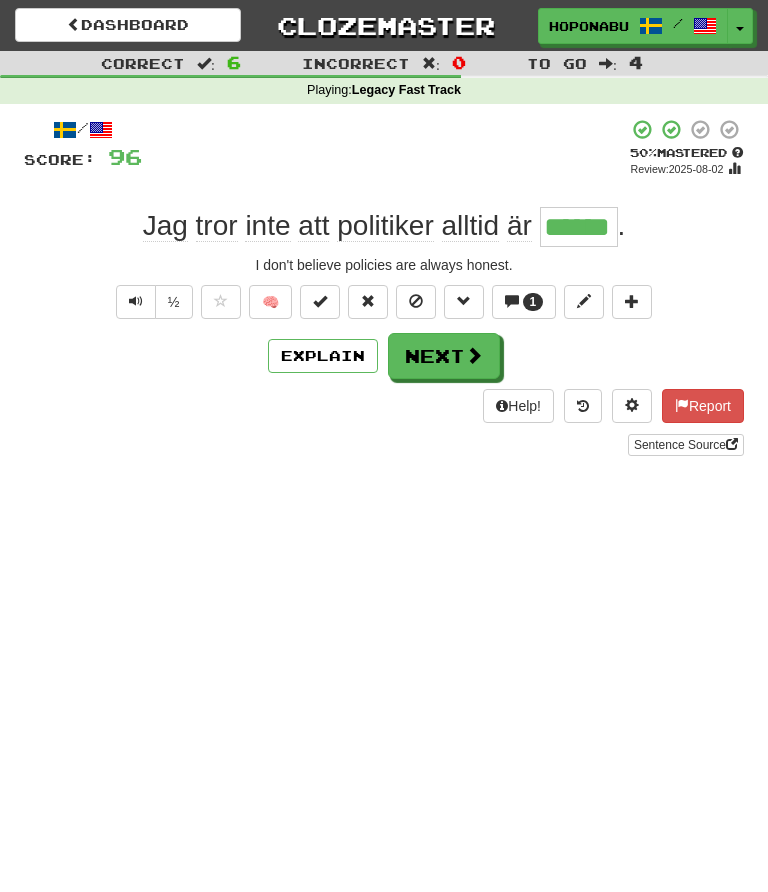 click on "Report" at bounding box center [703, 406] 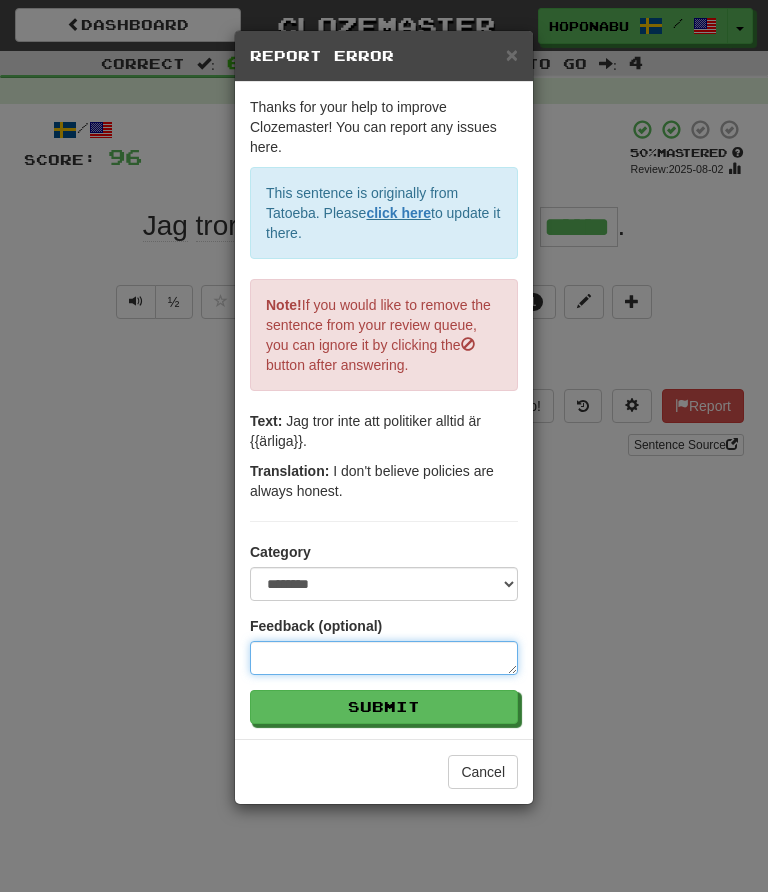 click at bounding box center (384, 658) 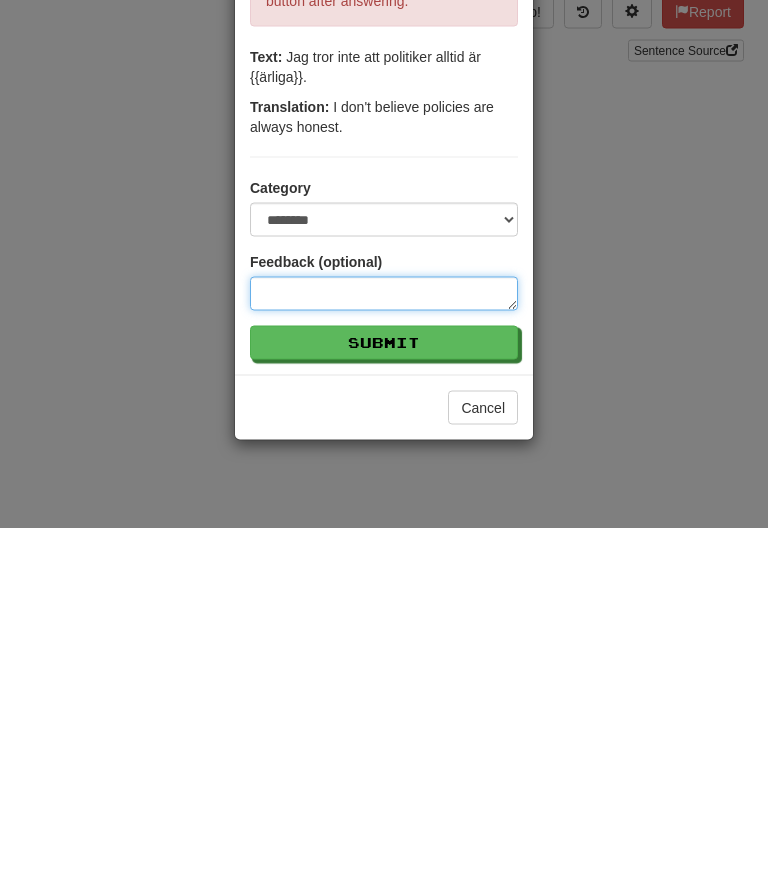 click at bounding box center (384, 658) 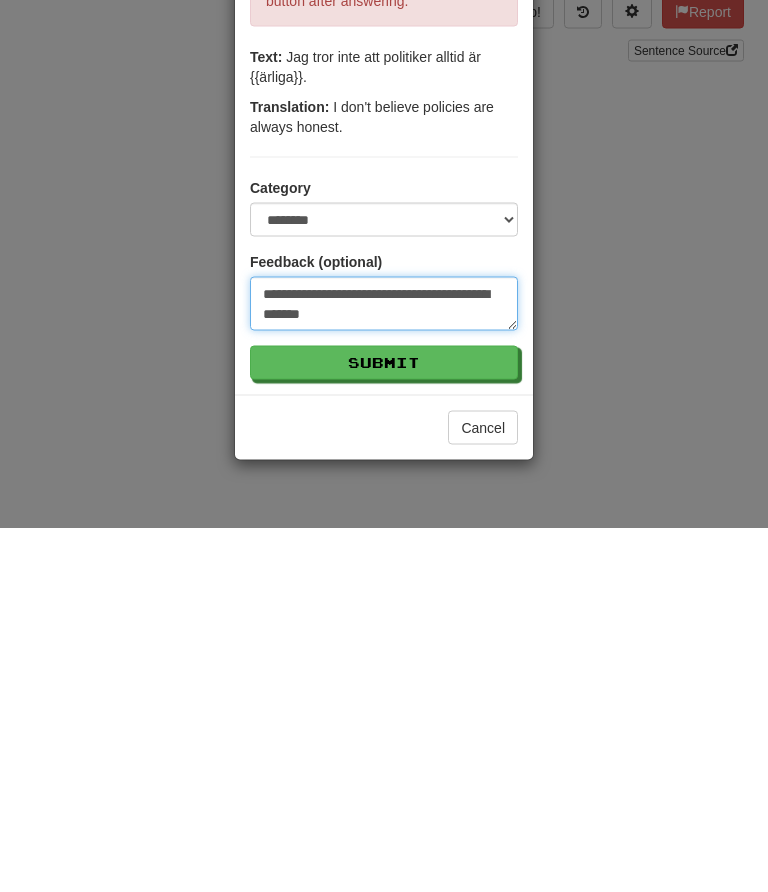 type on "**********" 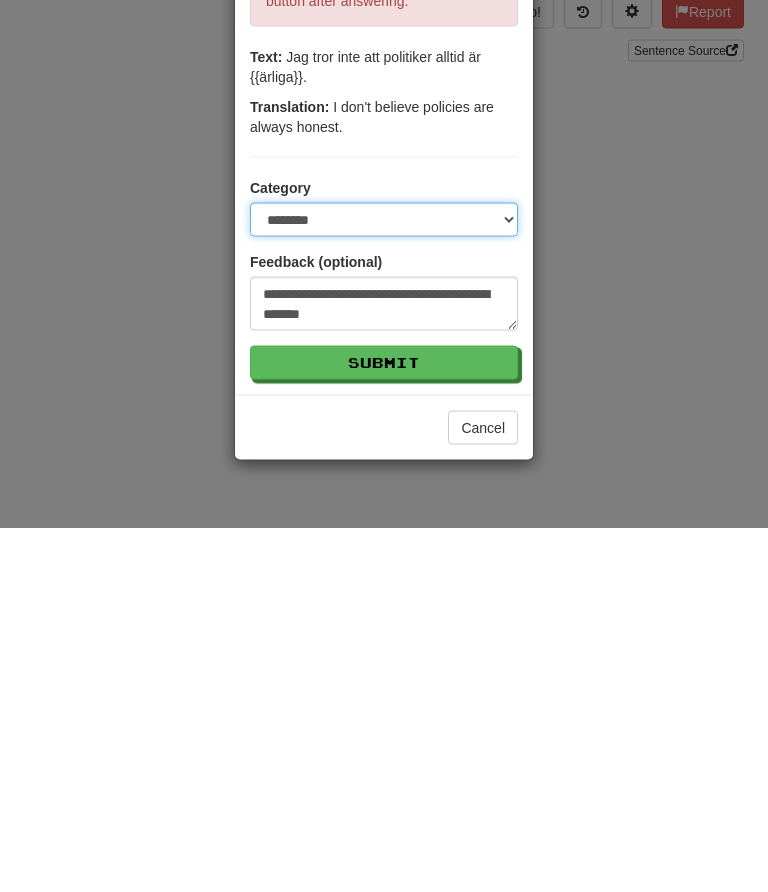 click on "**********" at bounding box center (384, 584) 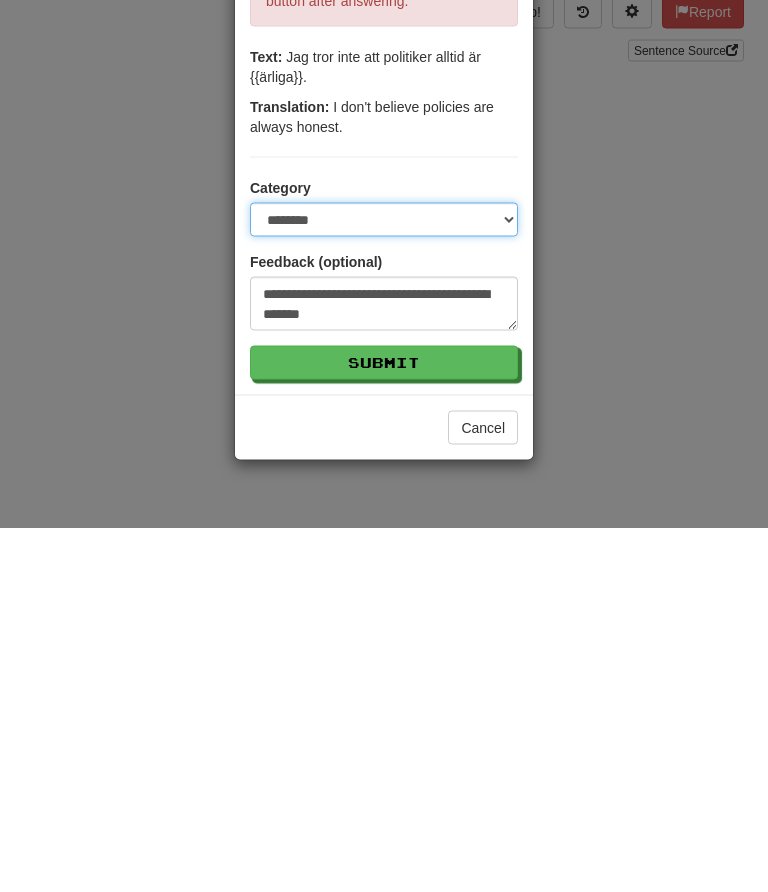 scroll, scrollTop: 395, scrollLeft: 0, axis: vertical 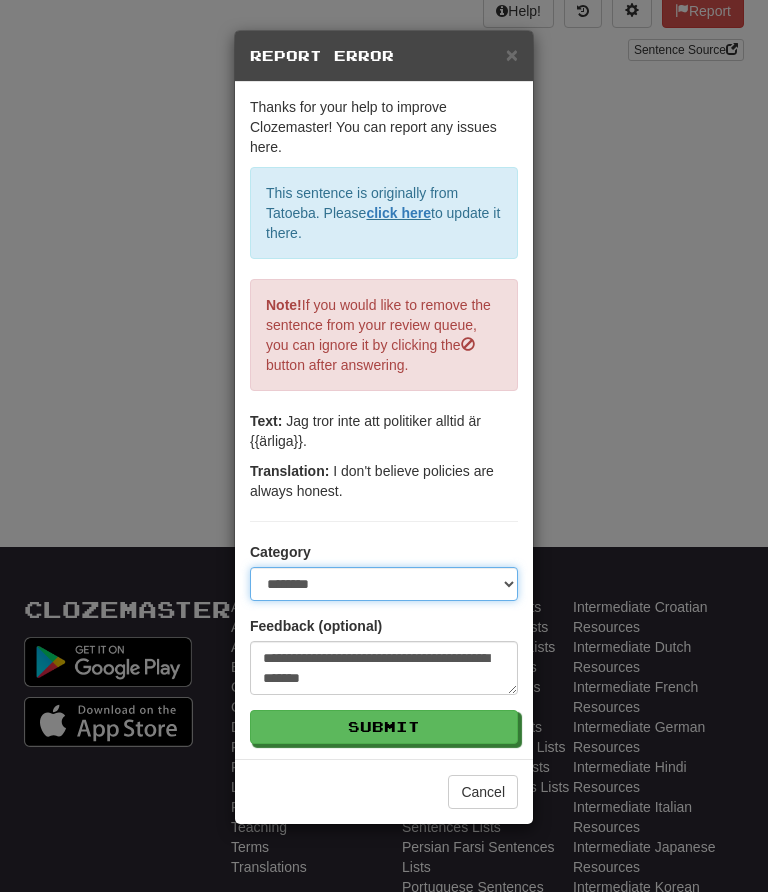select on "**********" 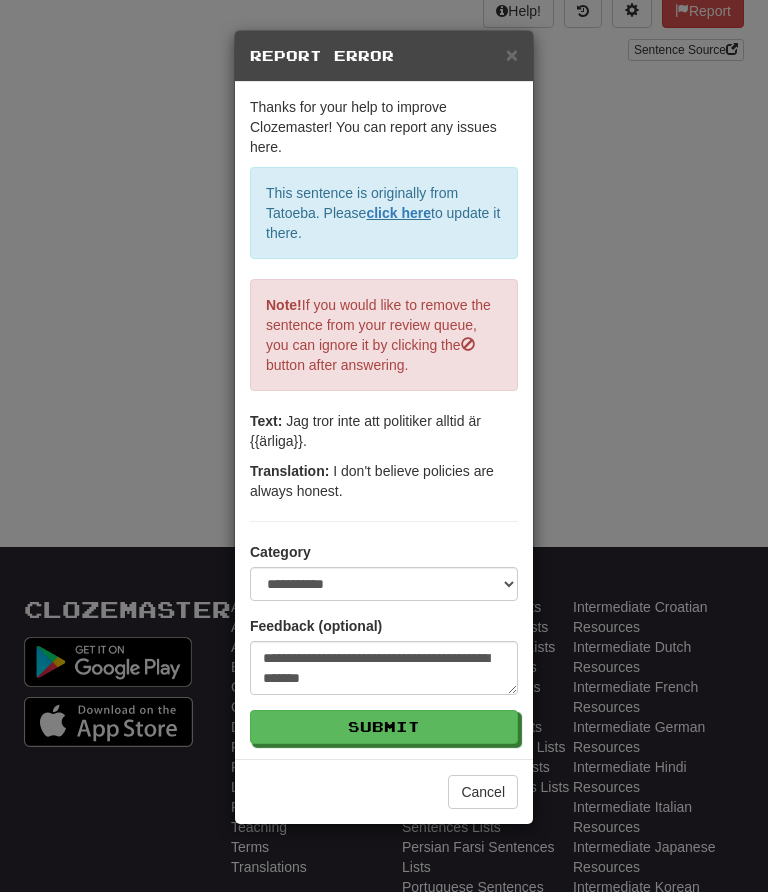 click on "Submit" at bounding box center (384, 727) 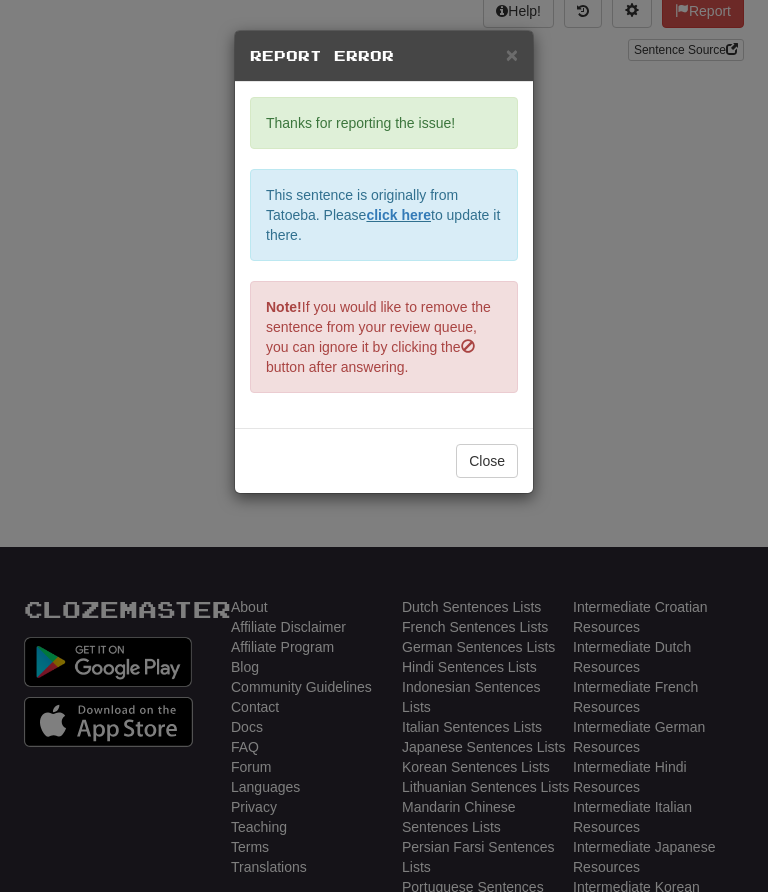 click on "Close" at bounding box center (487, 461) 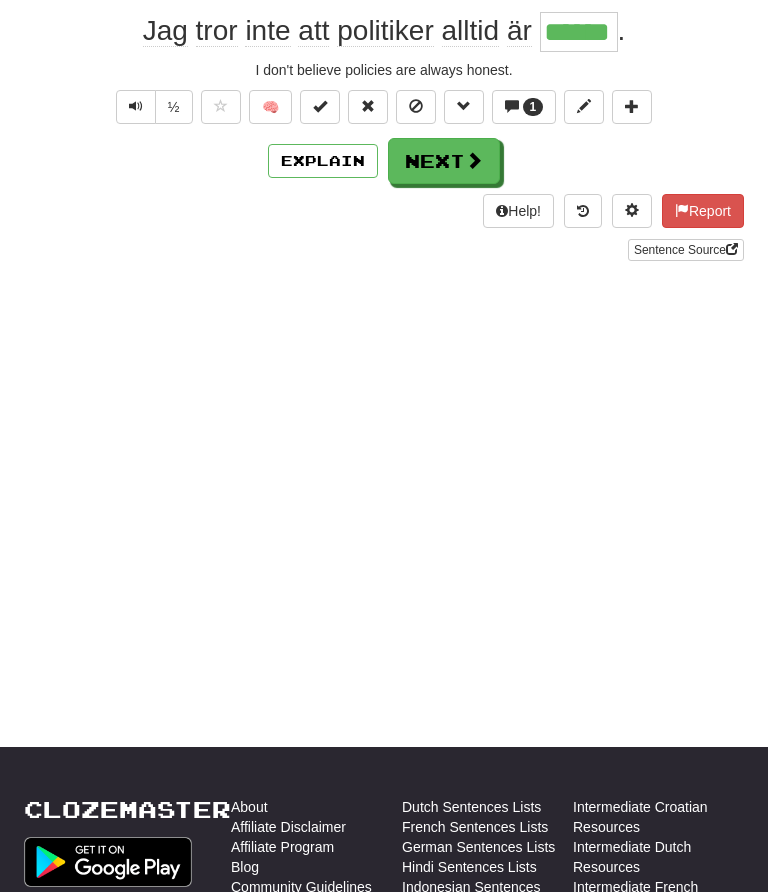 scroll, scrollTop: 0, scrollLeft: 0, axis: both 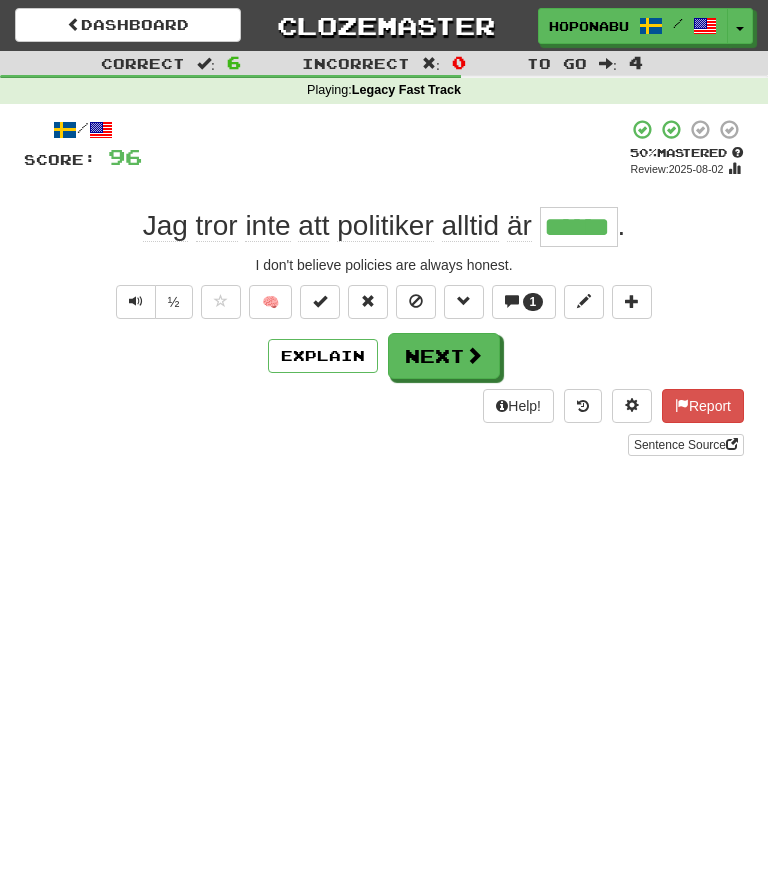 click on "Next" at bounding box center [444, 356] 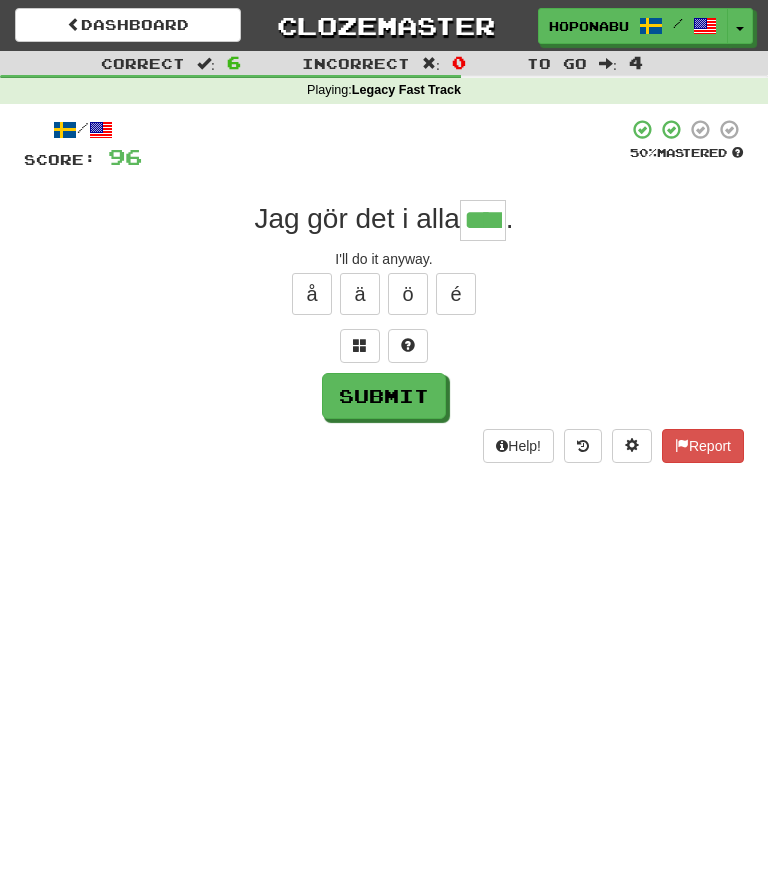 type on "****" 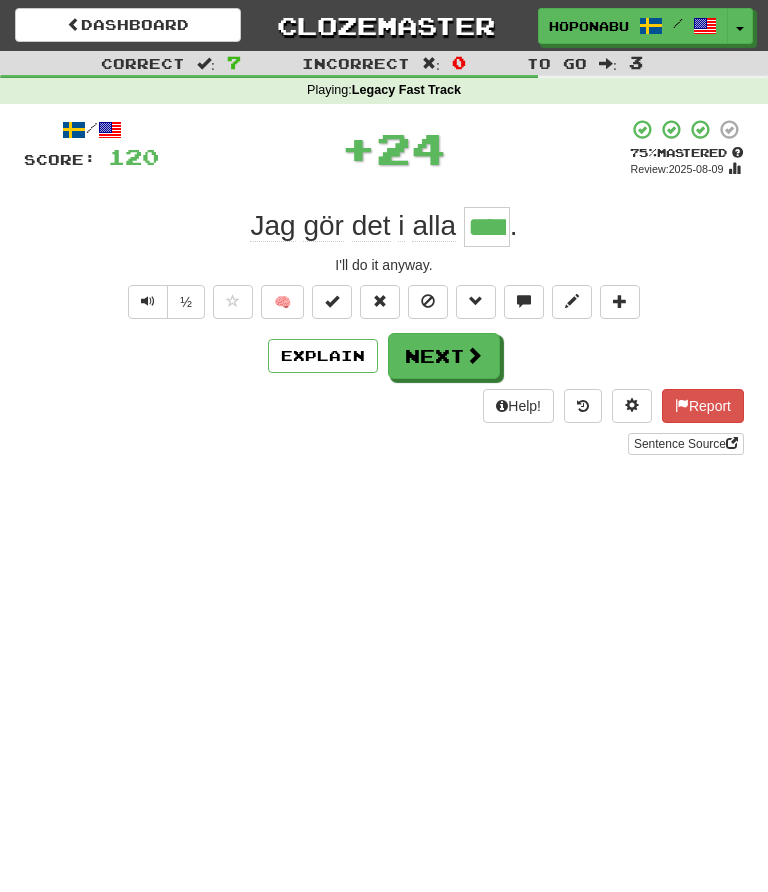 click on "Next" at bounding box center [444, 356] 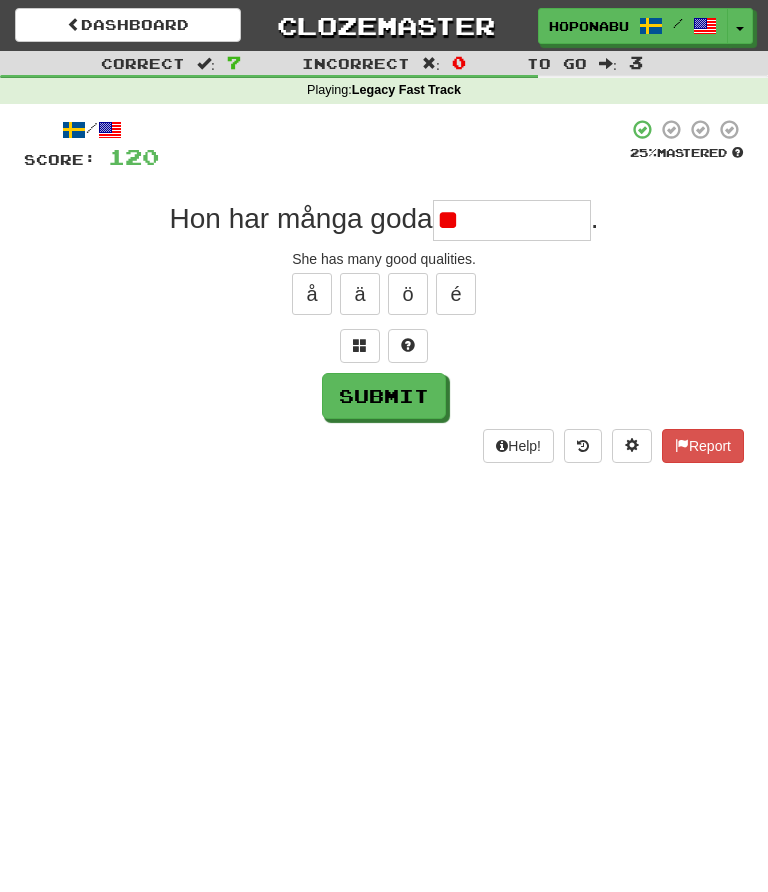 type on "*" 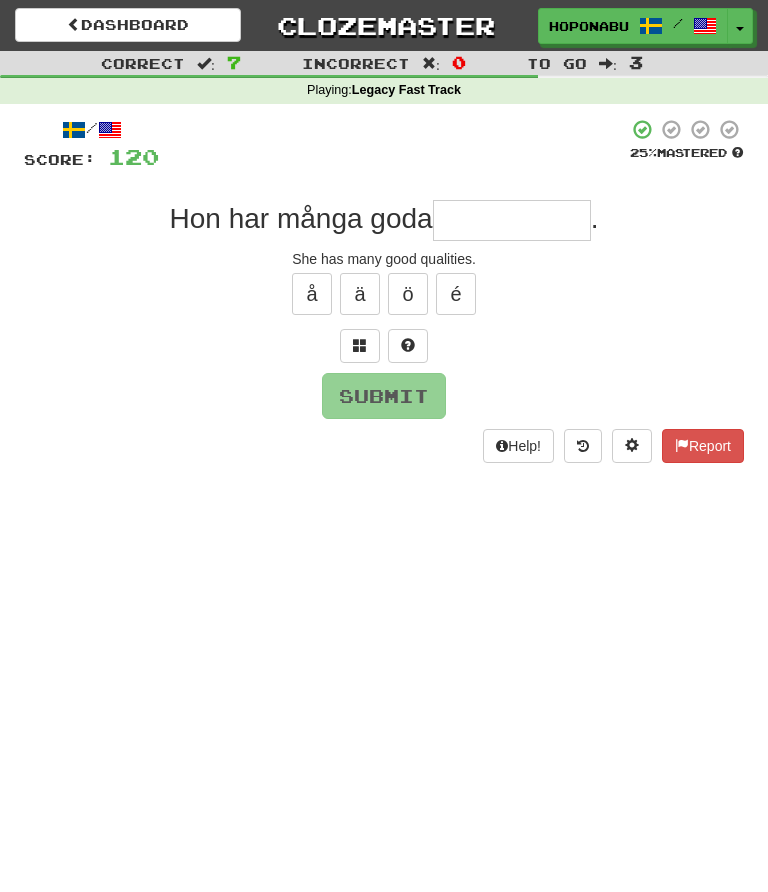 click at bounding box center (408, 346) 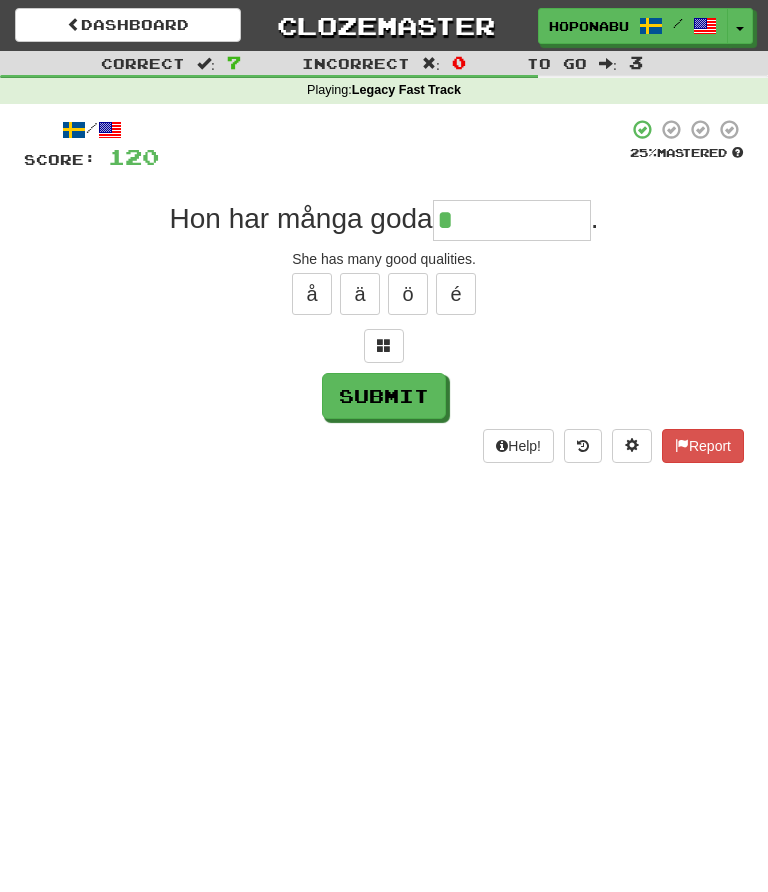 click at bounding box center (384, 345) 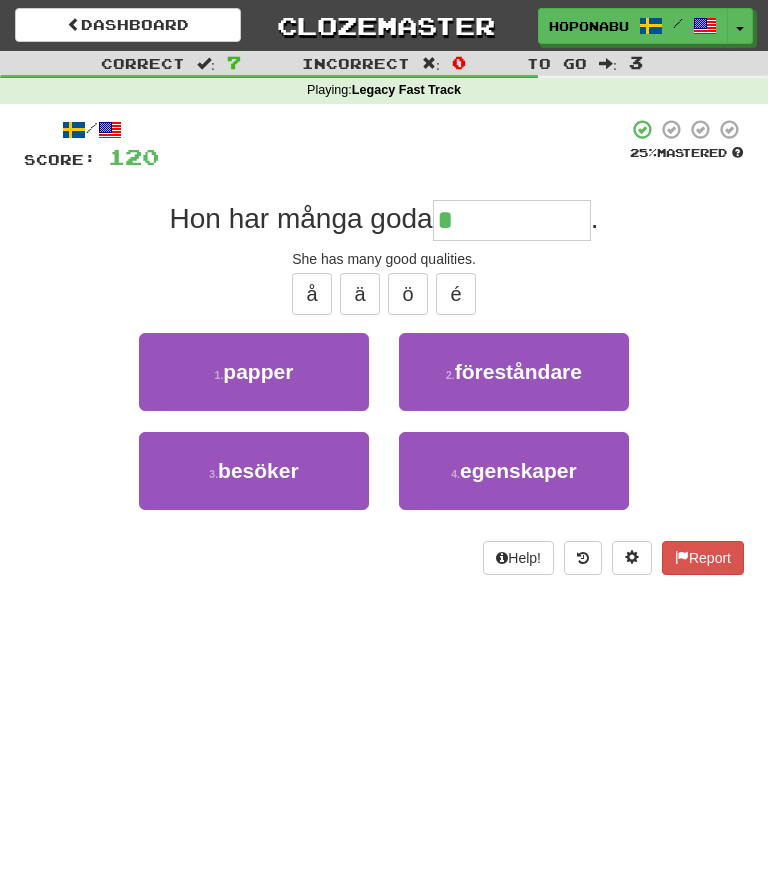 click on "4 .  egenskaper" at bounding box center (514, 471) 